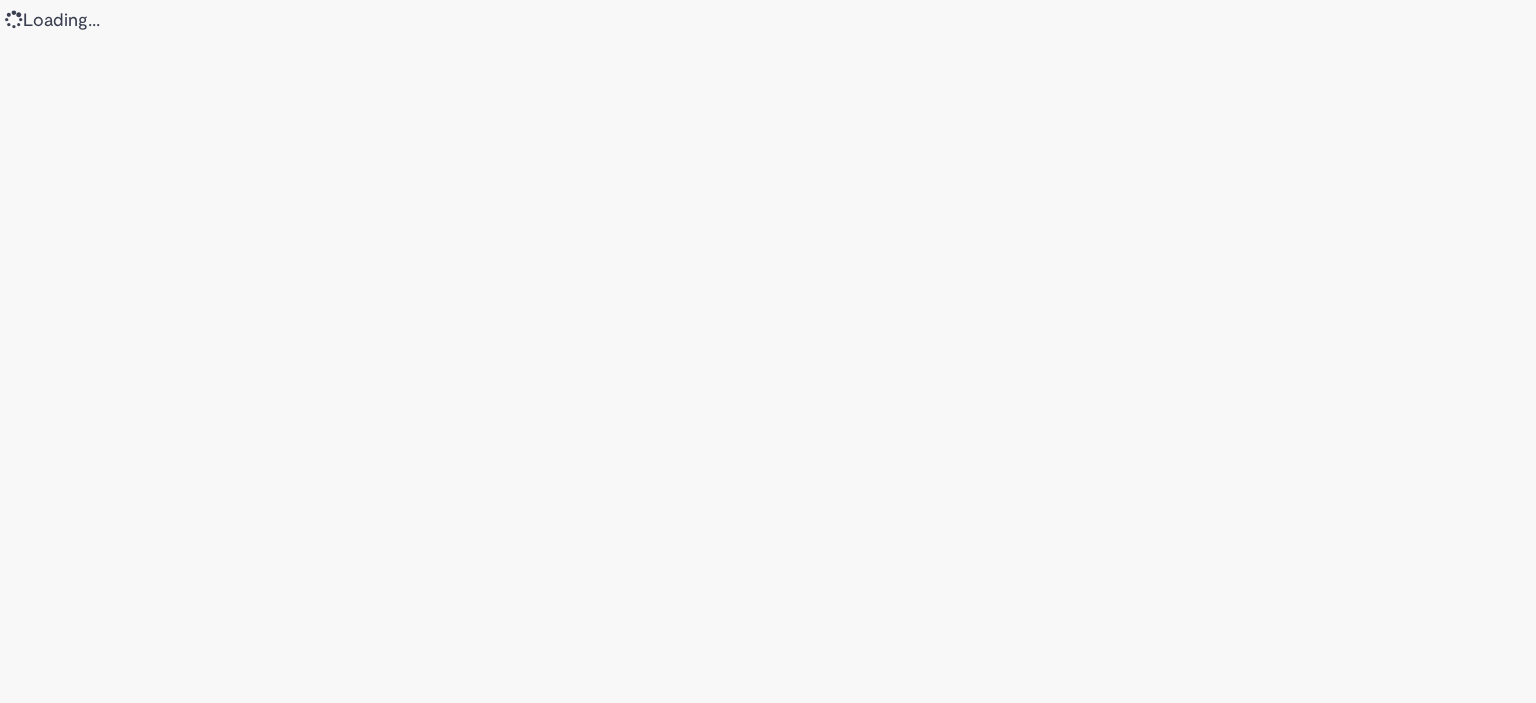 scroll, scrollTop: 0, scrollLeft: 0, axis: both 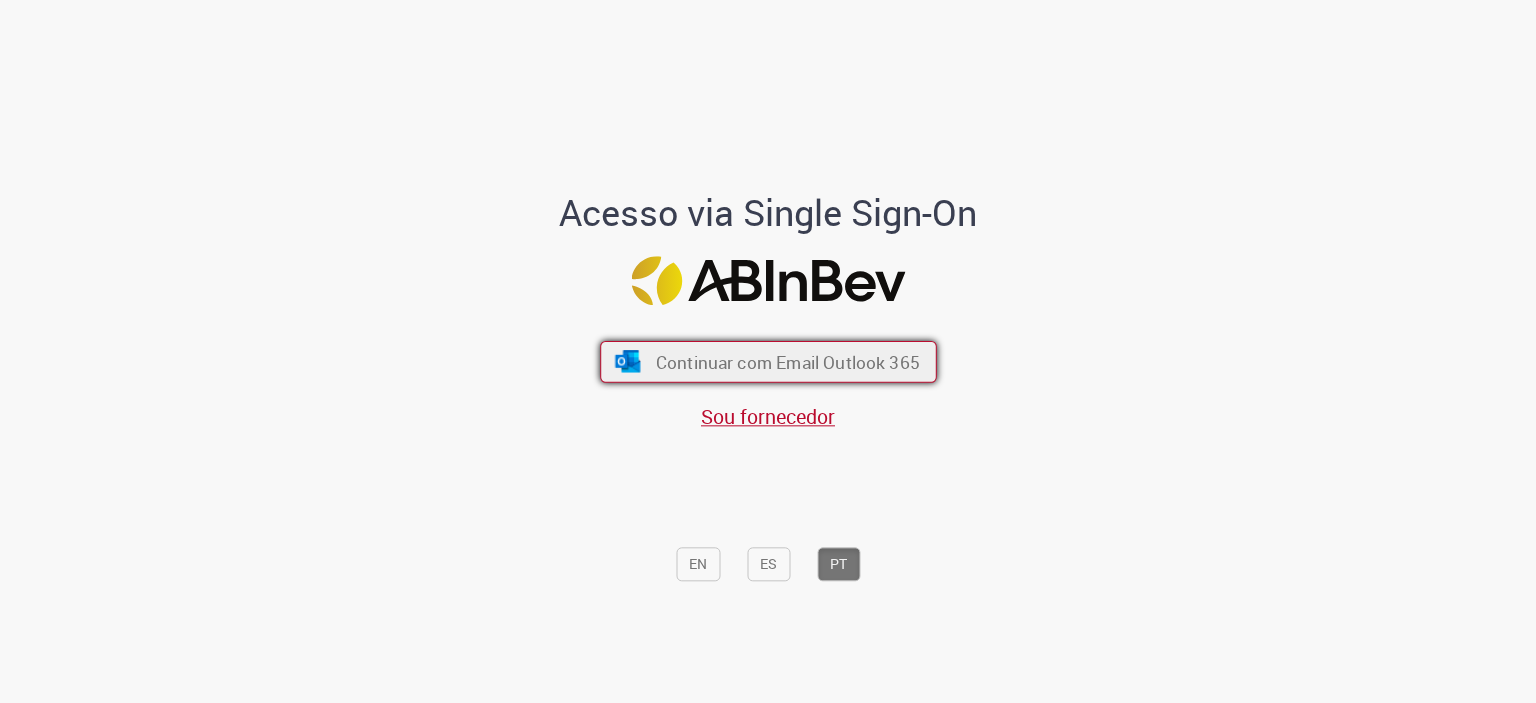 click on "Continuar com Email Outlook 365" at bounding box center (768, 361) 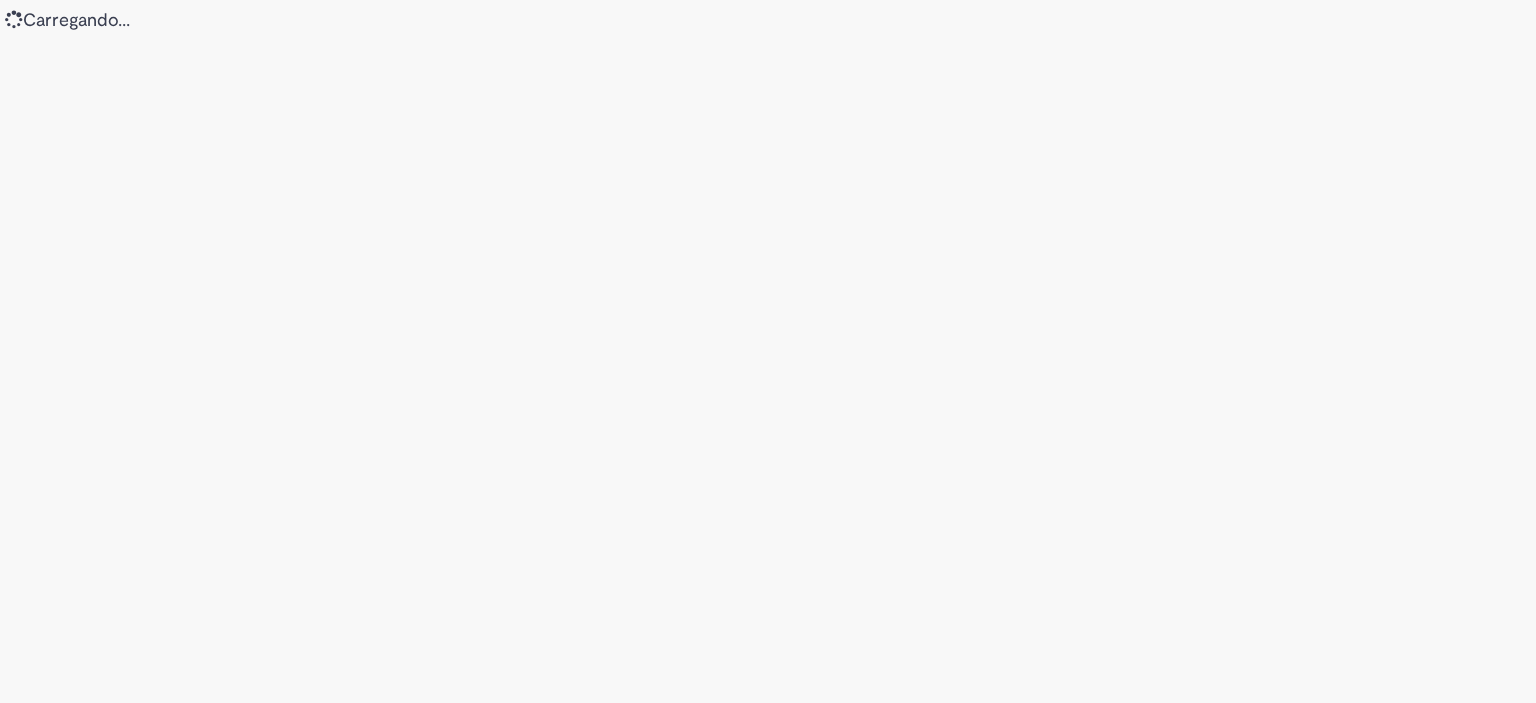 scroll, scrollTop: 0, scrollLeft: 0, axis: both 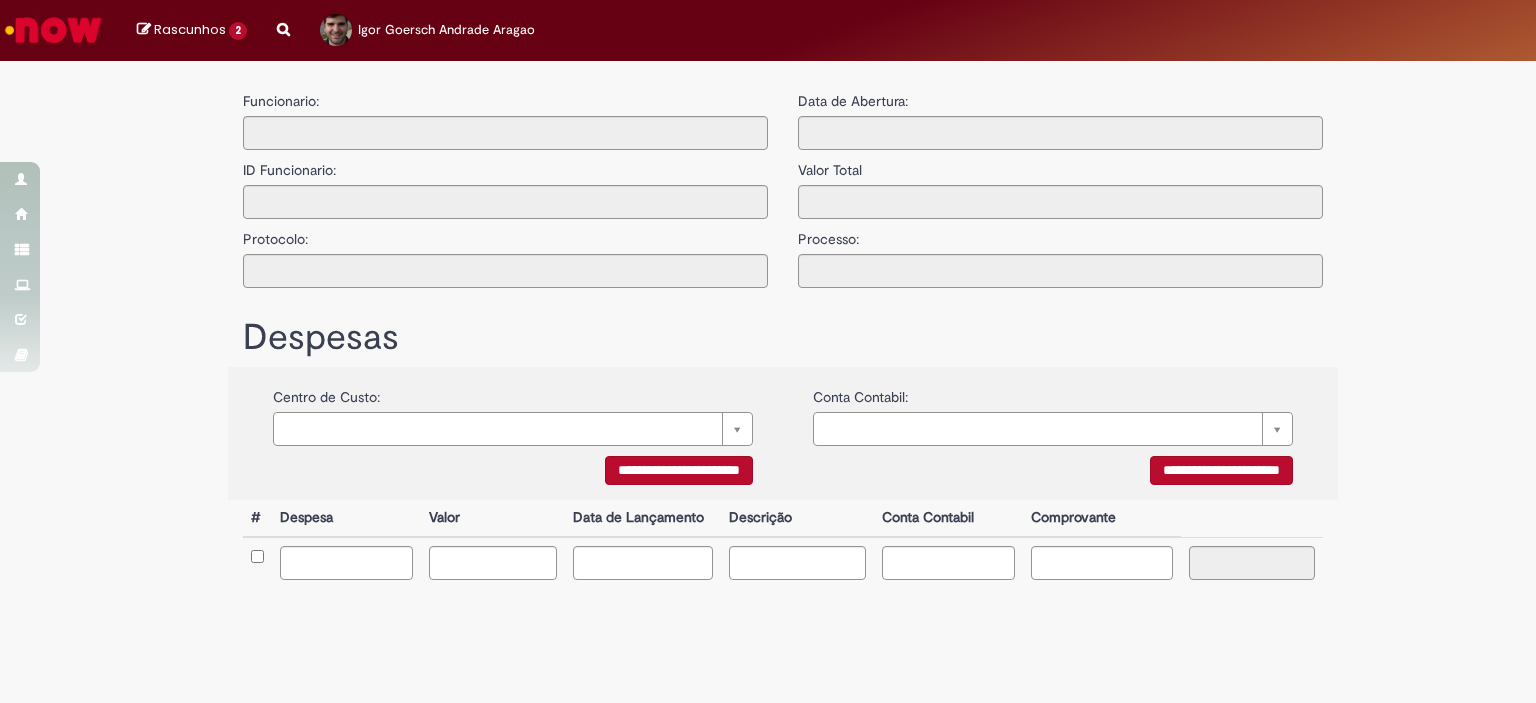 type on "**********" 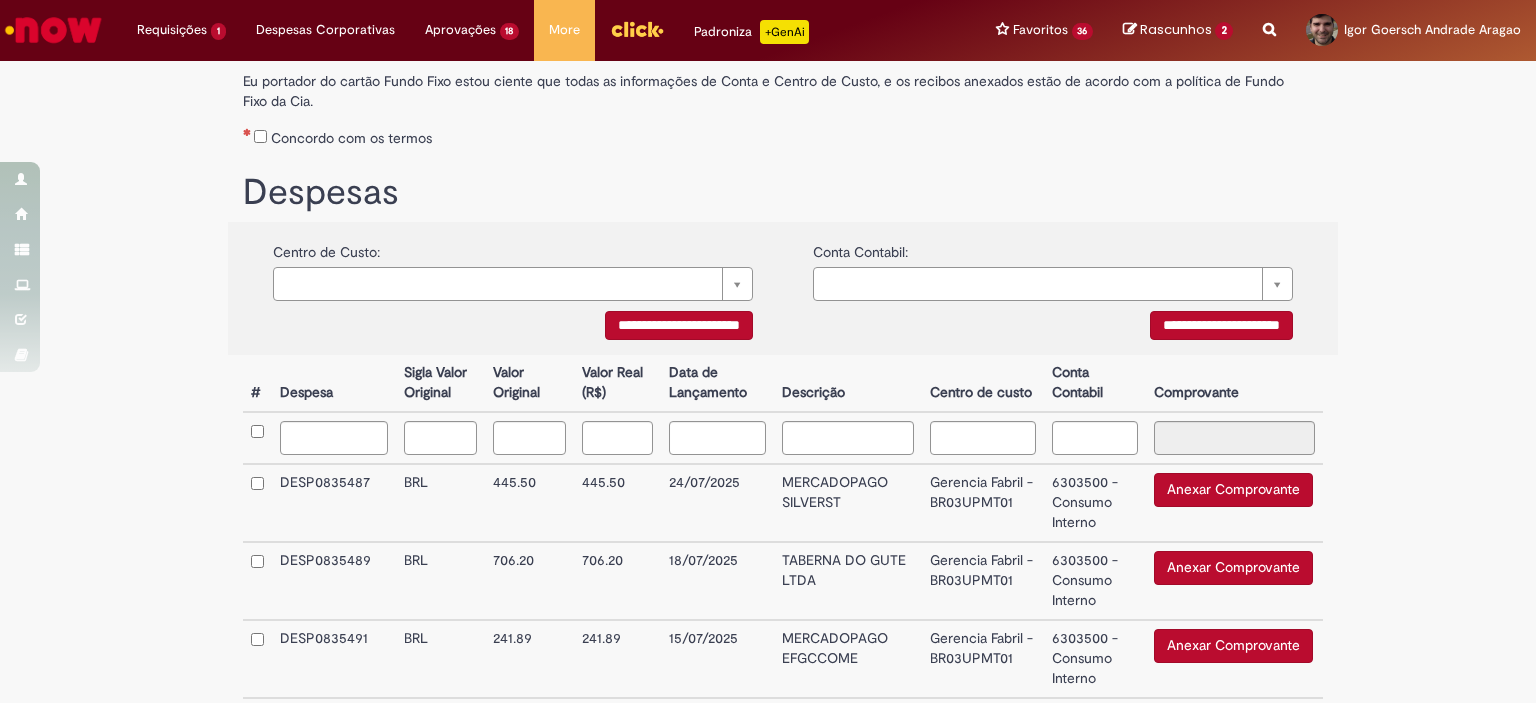 scroll, scrollTop: 267, scrollLeft: 0, axis: vertical 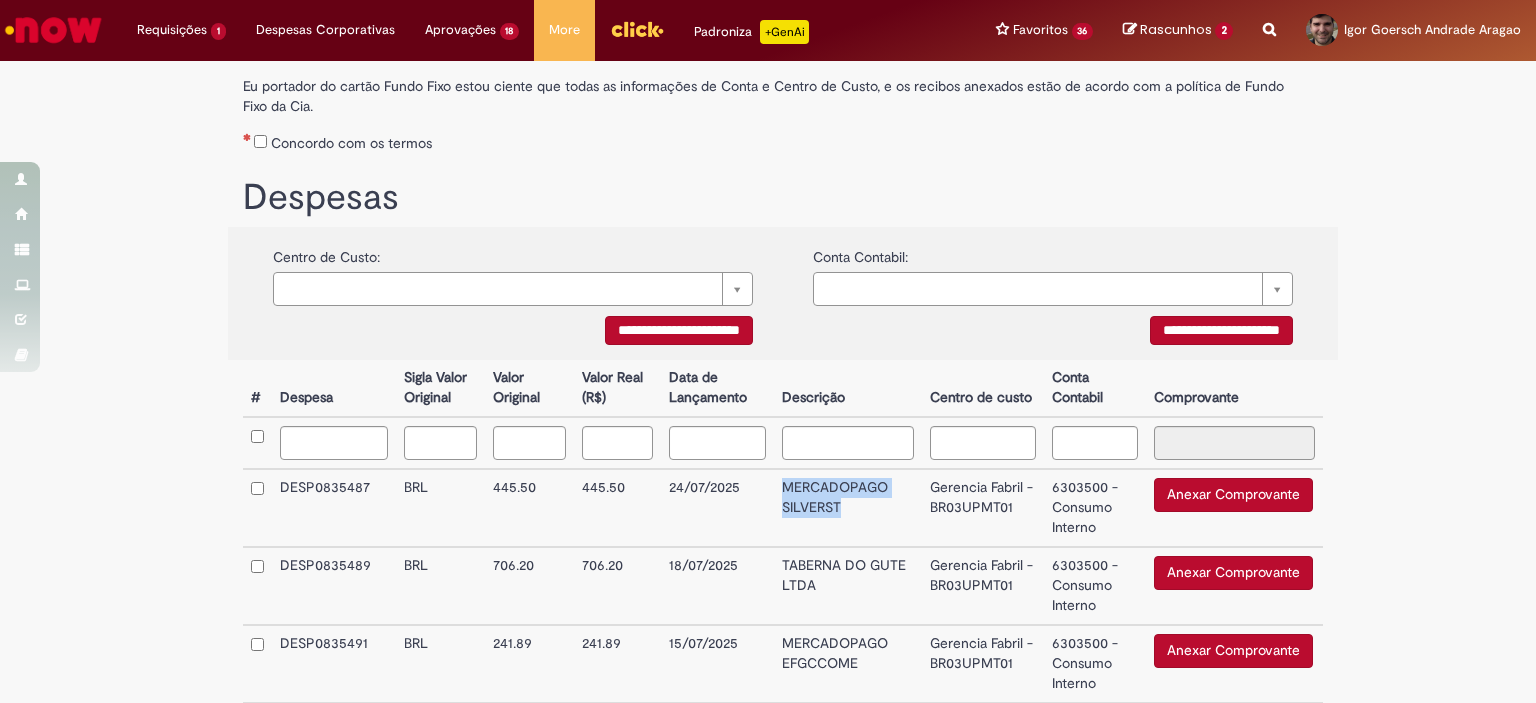 drag, startPoint x: 802, startPoint y: 507, endPoint x: 769, endPoint y: 487, distance: 38.587563 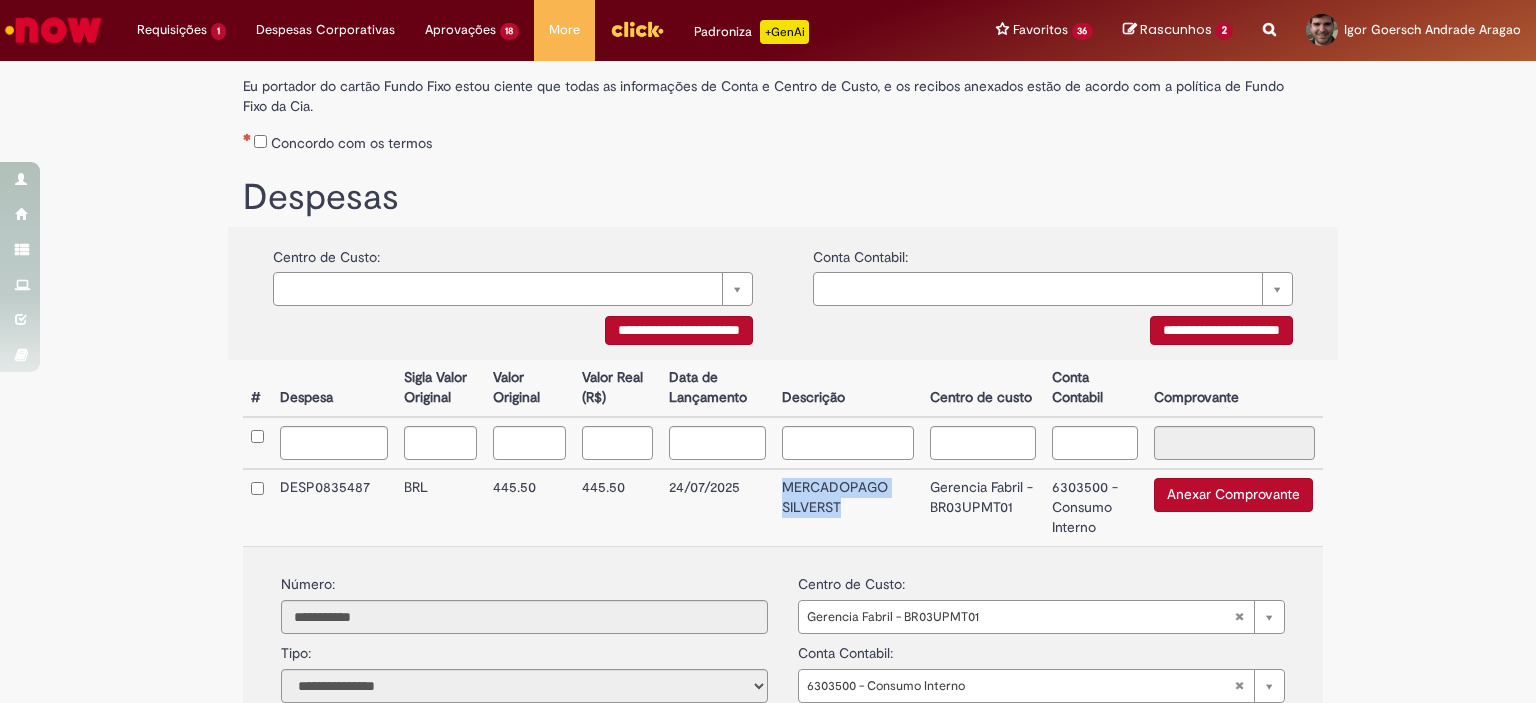 copy on "MERCADOPAGO  SILVERST" 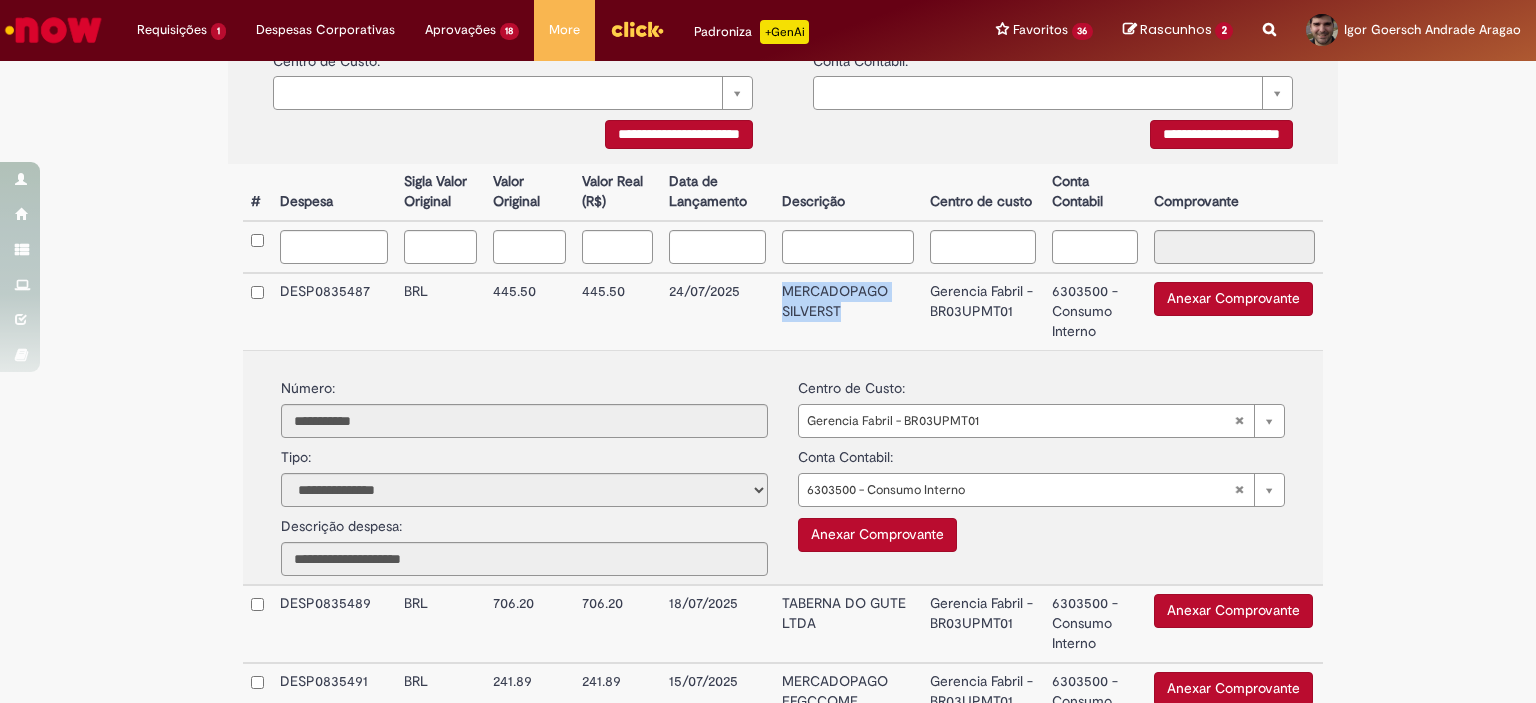 scroll, scrollTop: 467, scrollLeft: 0, axis: vertical 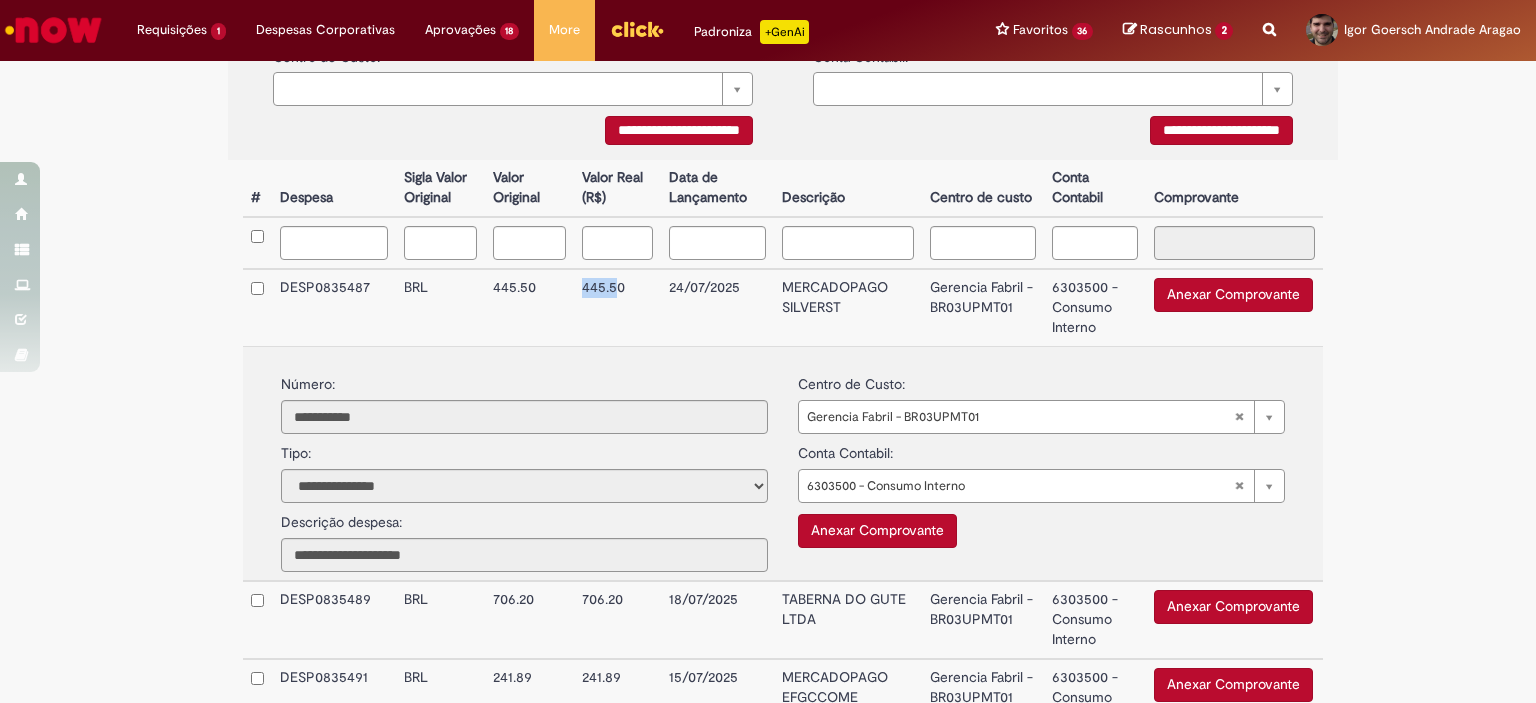 drag, startPoint x: 577, startPoint y: 291, endPoint x: 612, endPoint y: 291, distance: 35 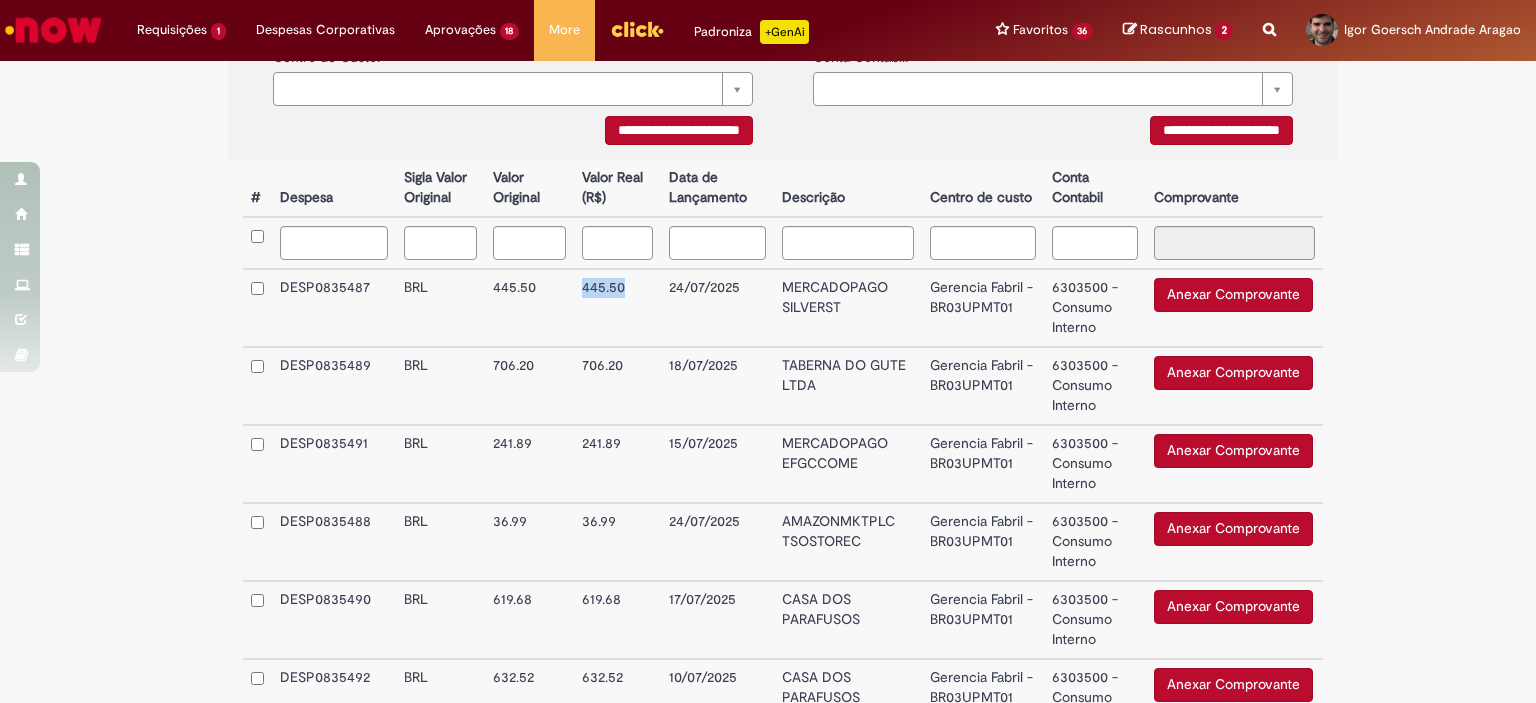 drag, startPoint x: 624, startPoint y: 291, endPoint x: 572, endPoint y: 292, distance: 52.009613 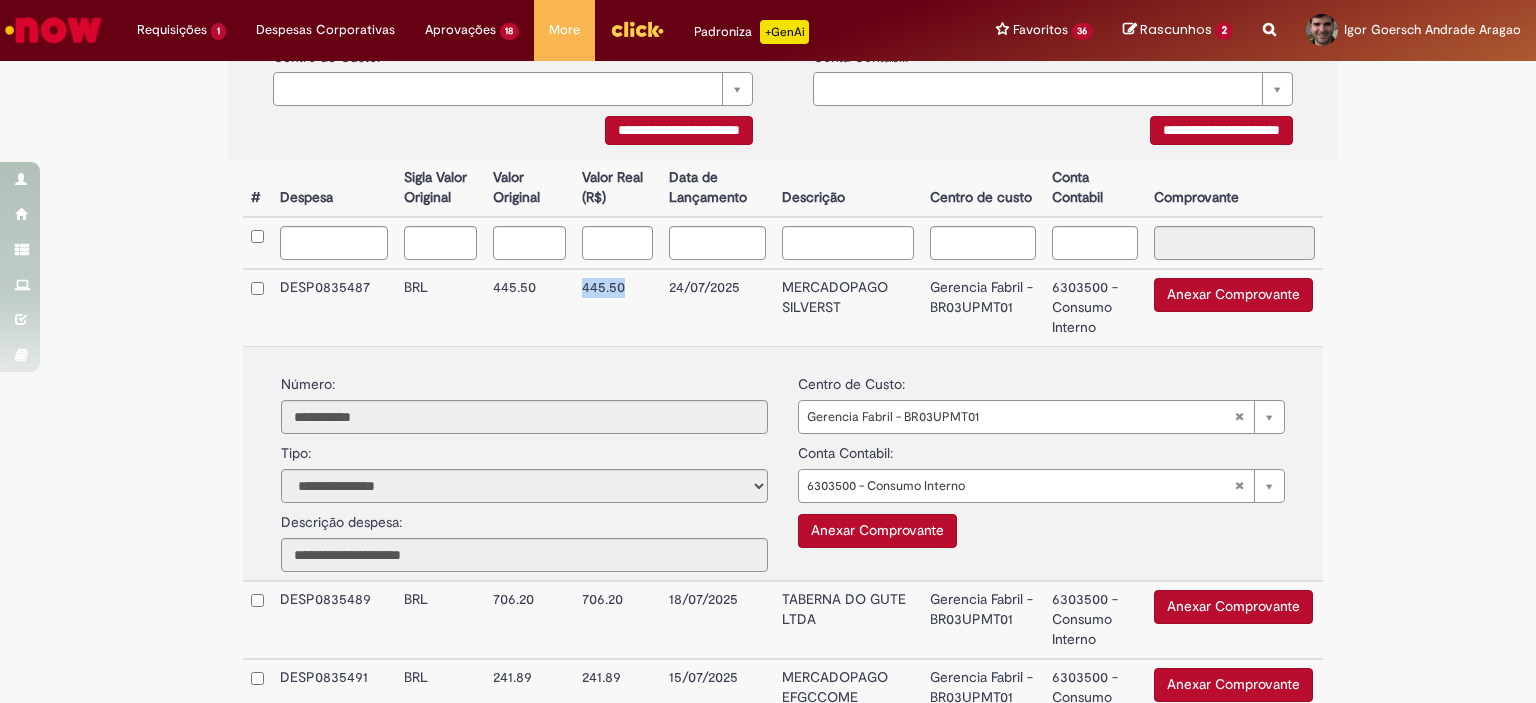 copy on "445.50" 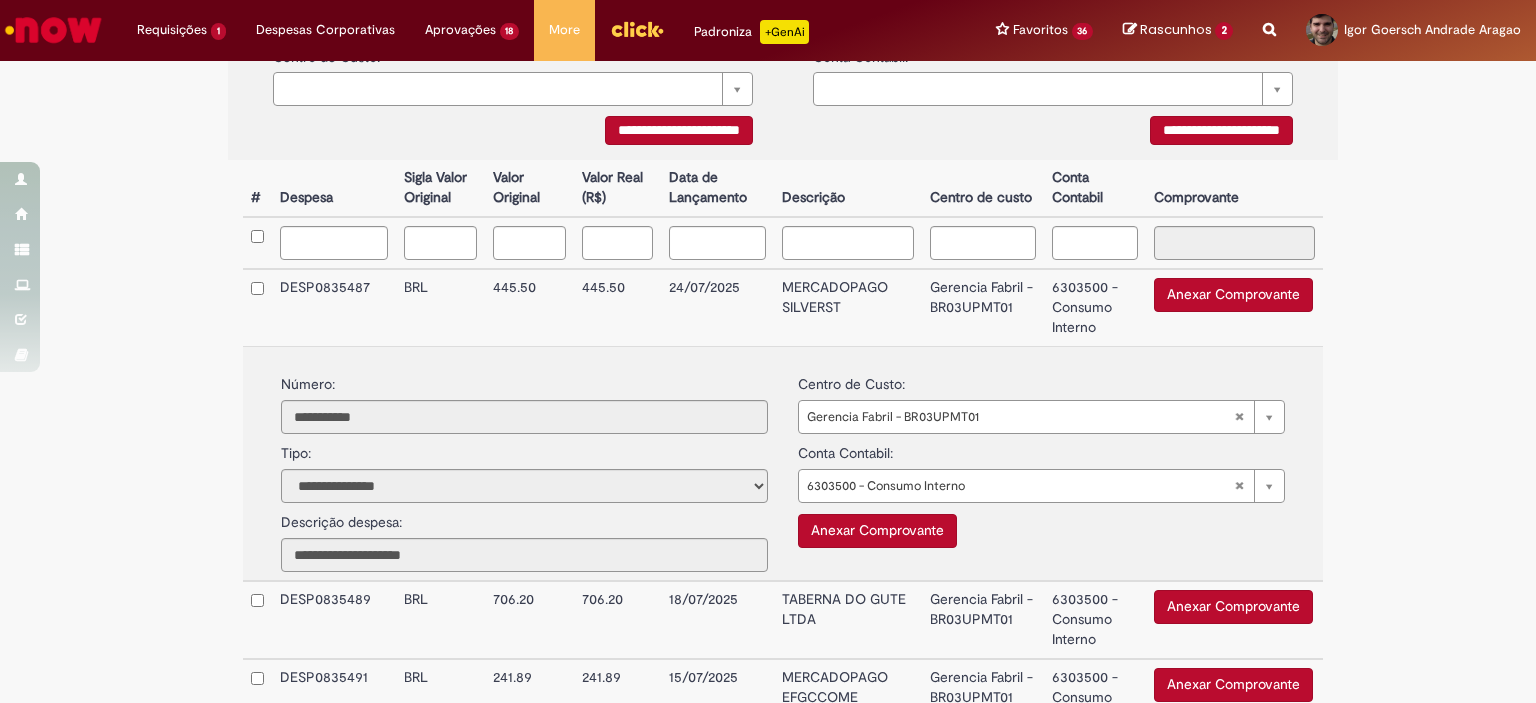 click on "Data de Lançamento" at bounding box center [718, 188] 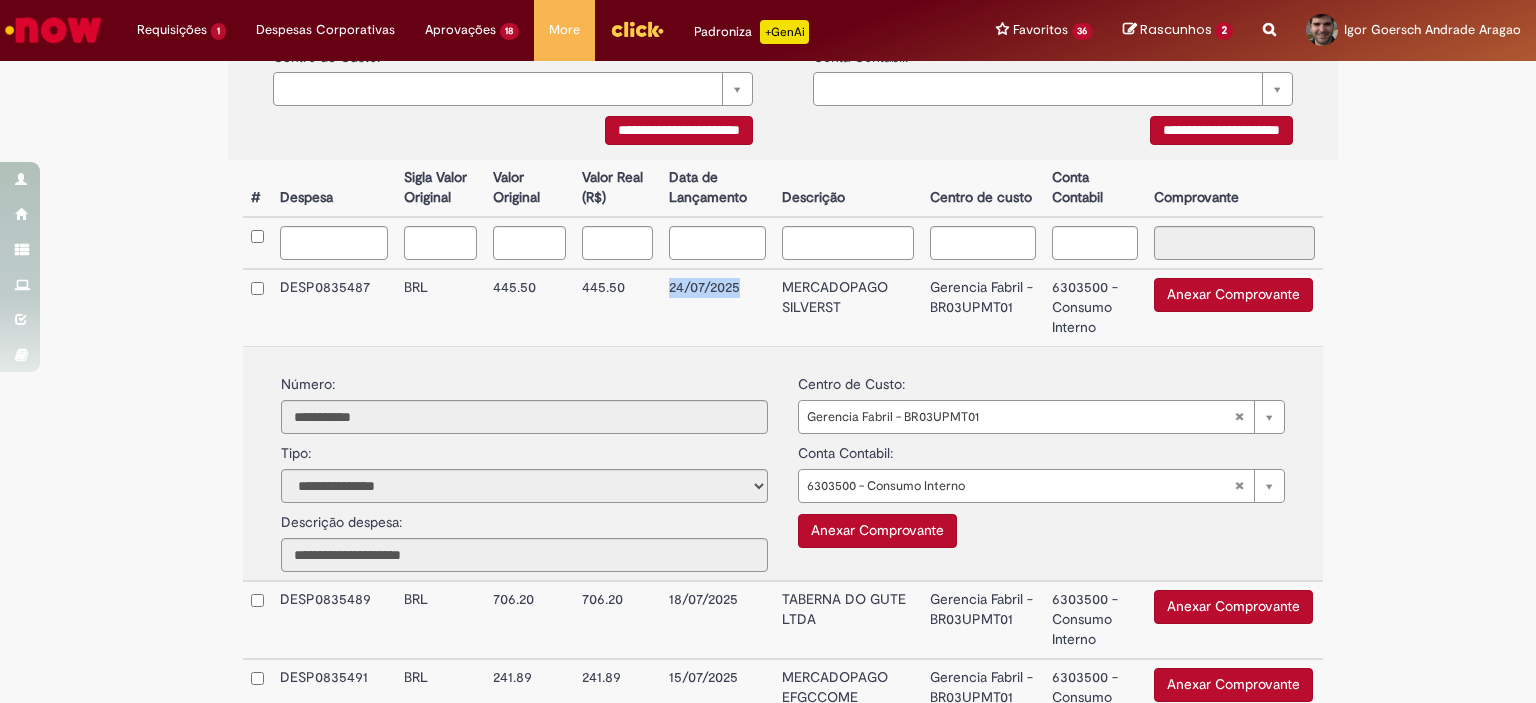 drag, startPoint x: 660, startPoint y: 296, endPoint x: 757, endPoint y: 295, distance: 97.00516 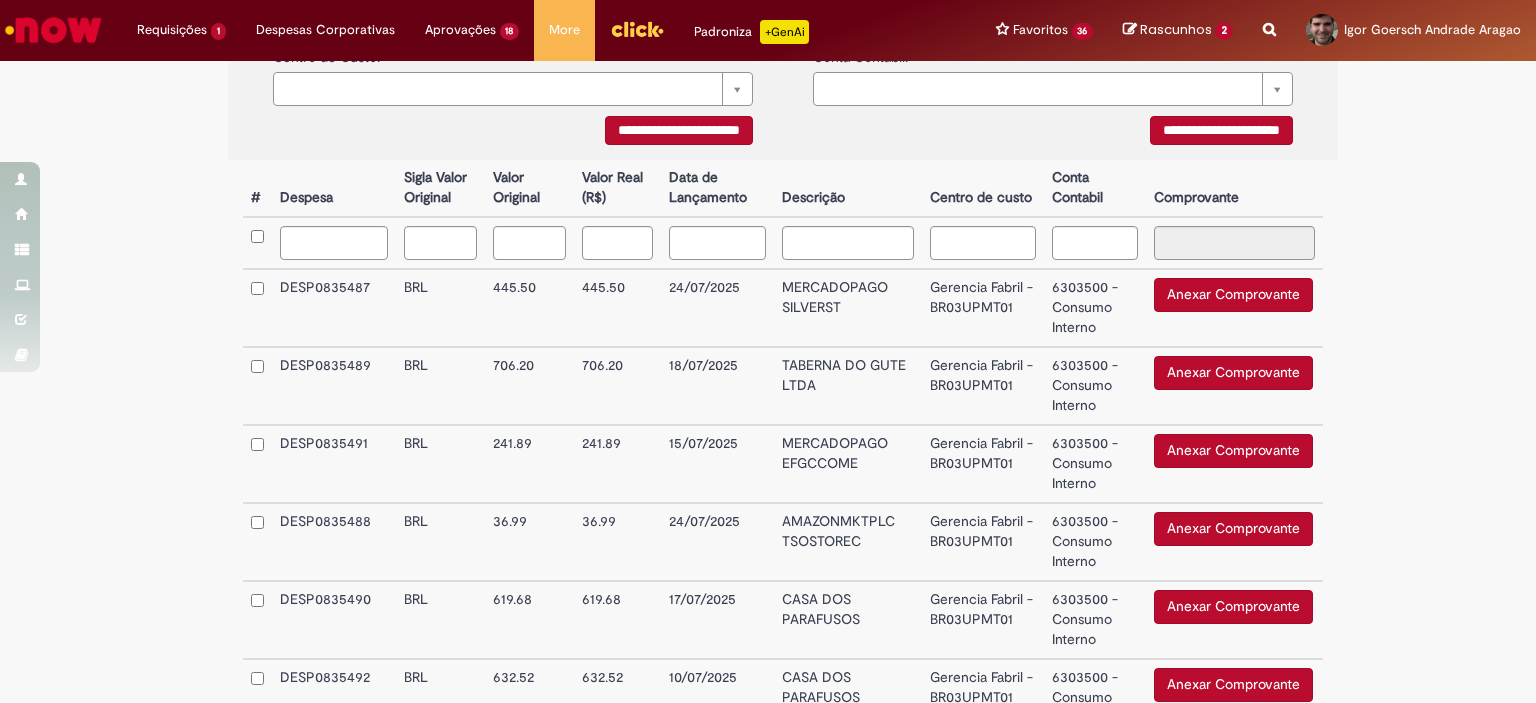 click on "Data de Lançamento" at bounding box center (718, 188) 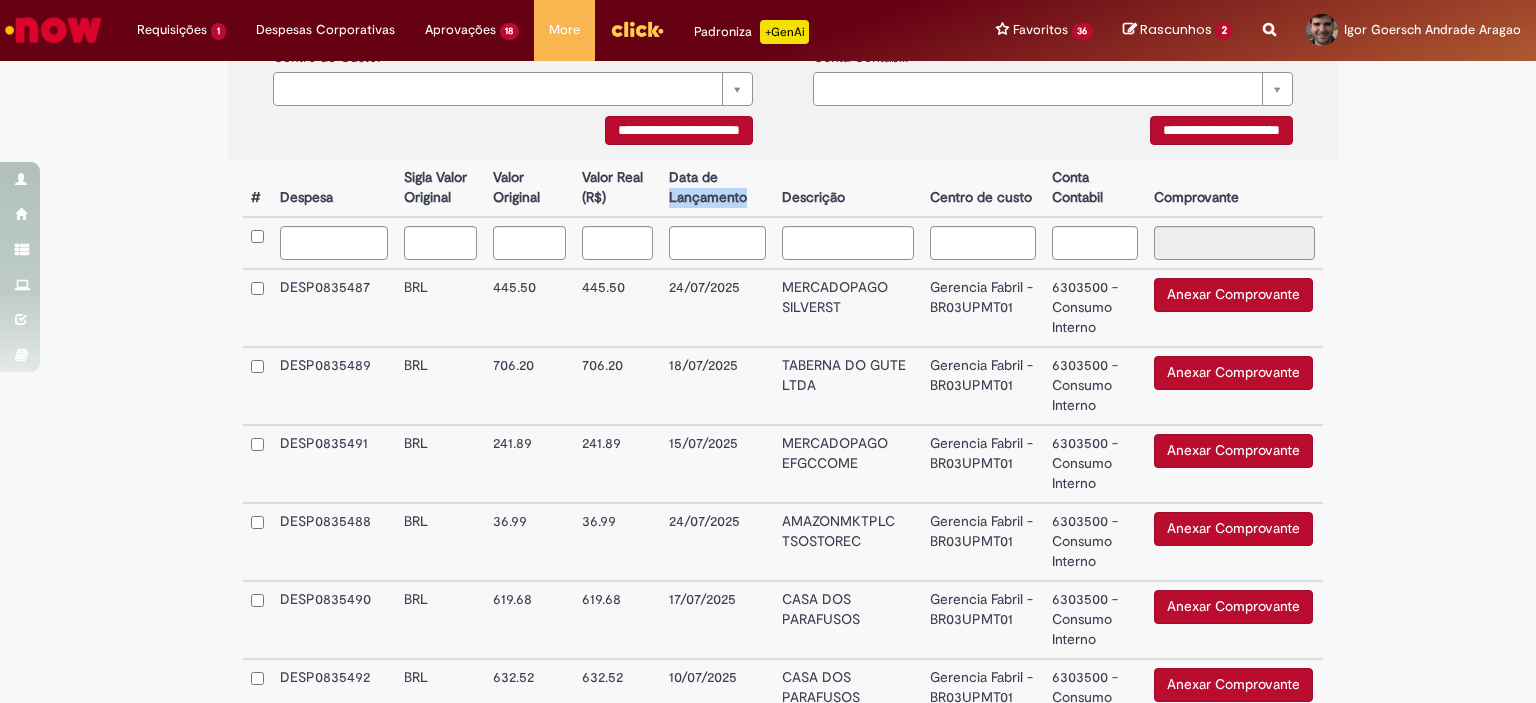 click on "Data de Lançamento" at bounding box center [718, 188] 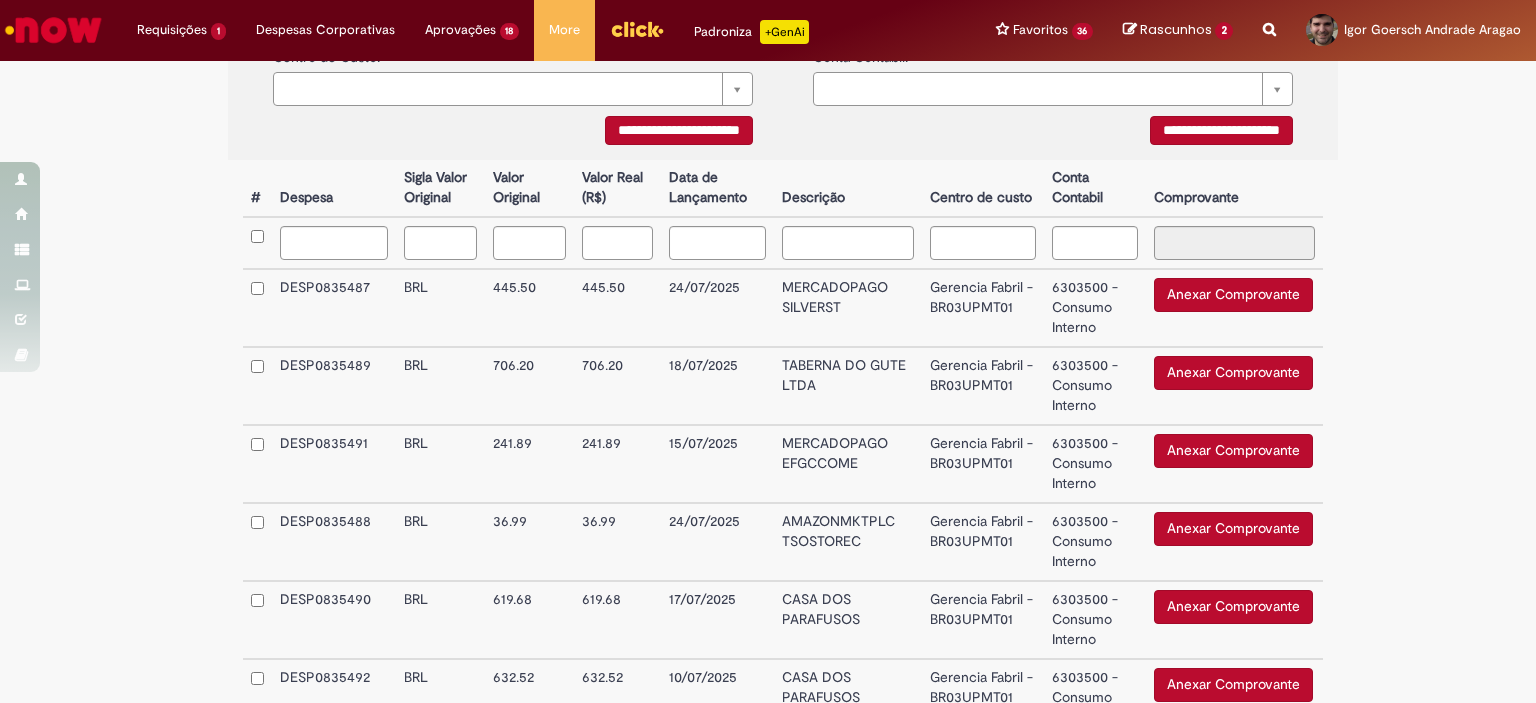 click on "Valor Real (R$)" at bounding box center [617, 188] 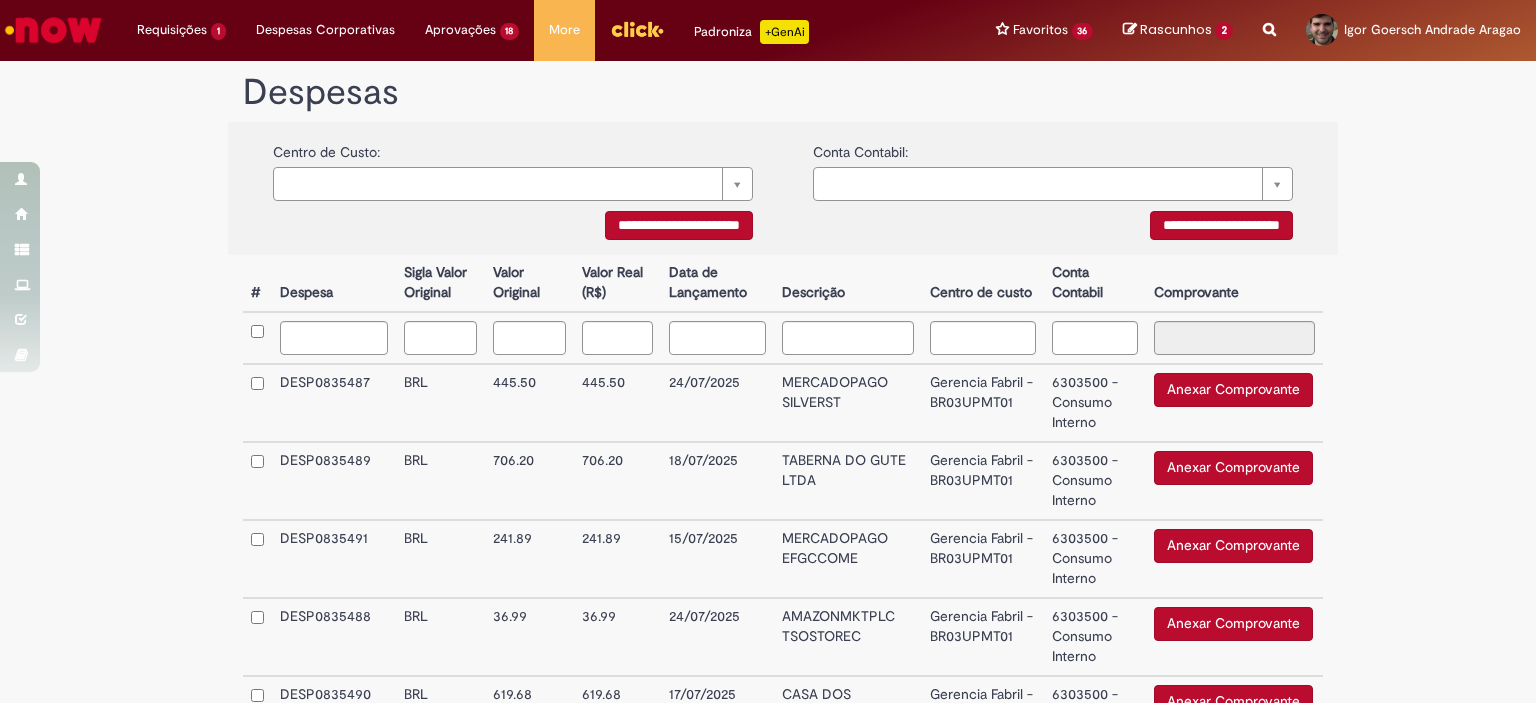 scroll, scrollTop: 408, scrollLeft: 0, axis: vertical 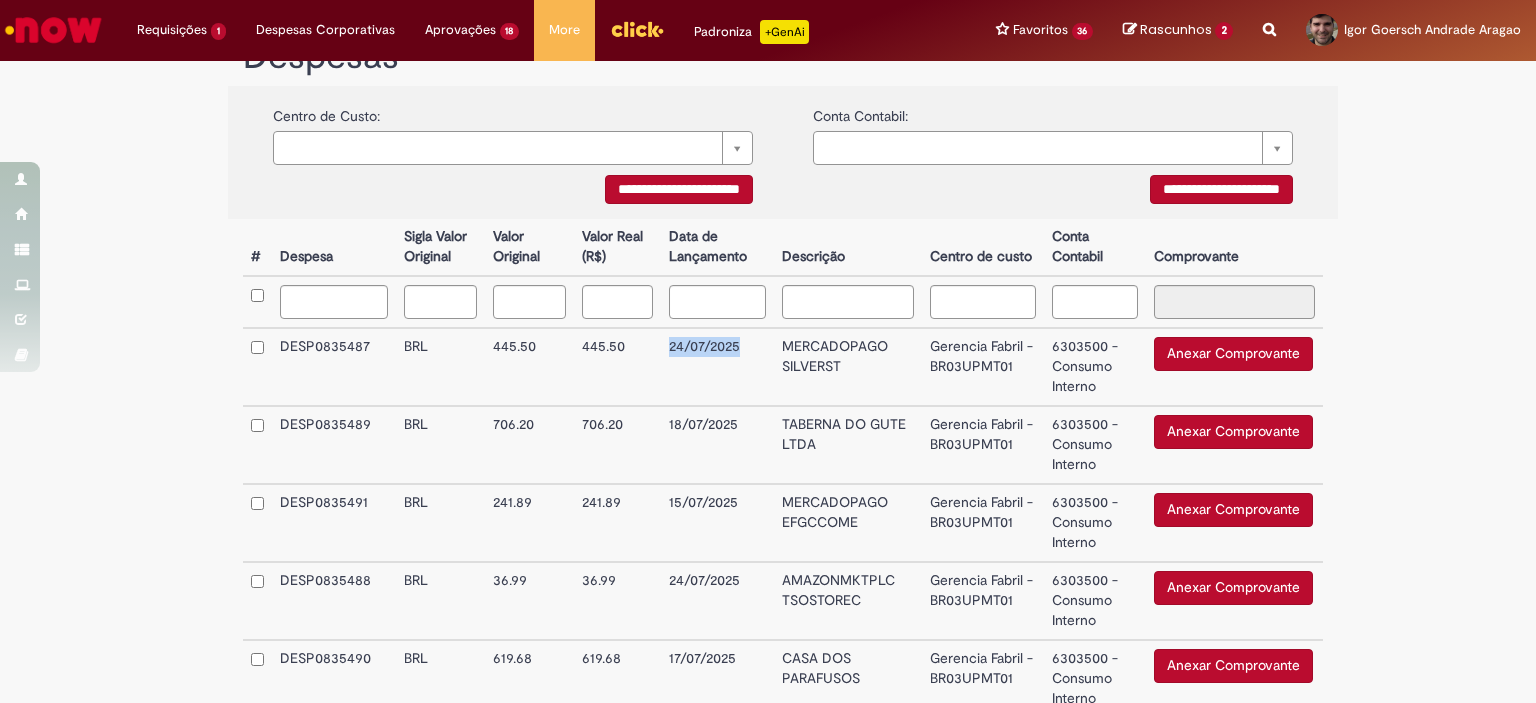 drag, startPoint x: 666, startPoint y: 342, endPoint x: 749, endPoint y: 352, distance: 83.60024 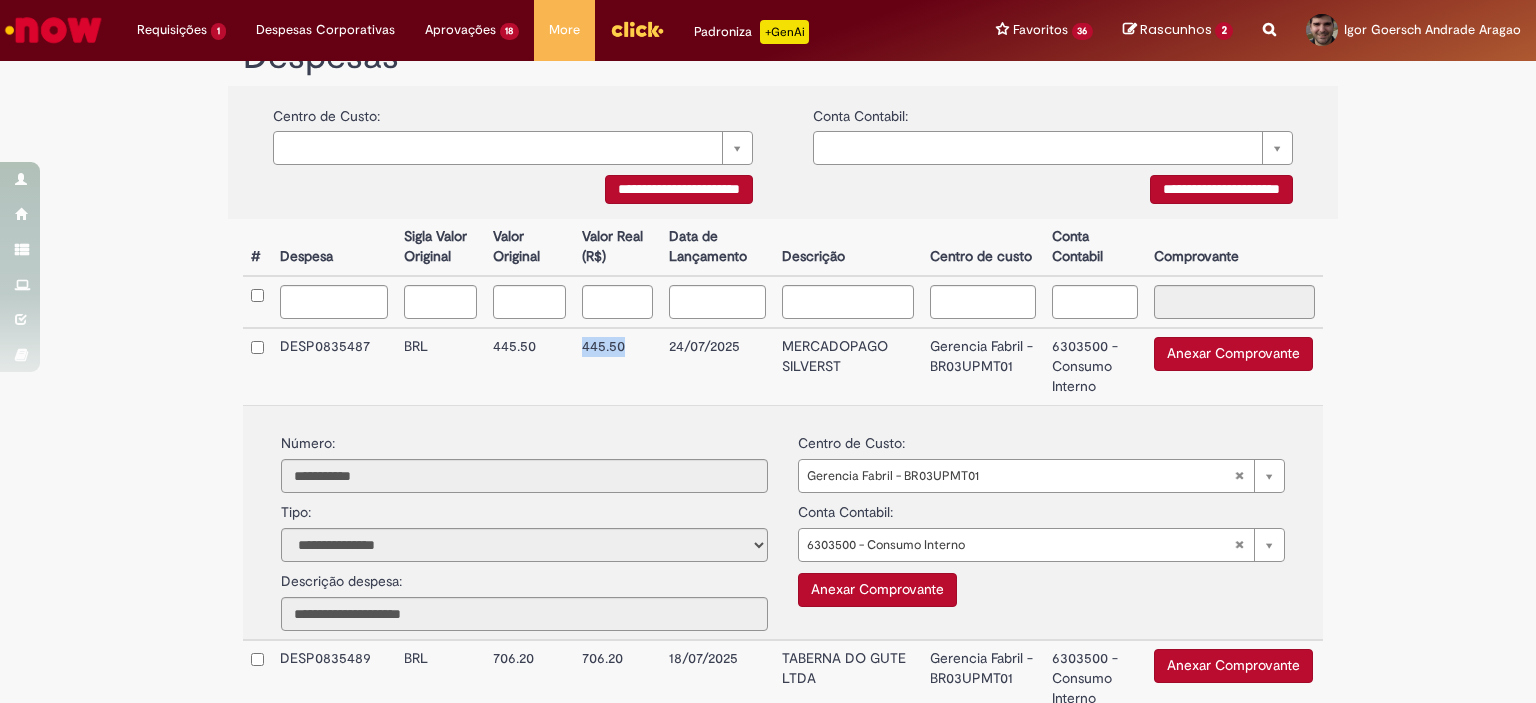 drag, startPoint x: 578, startPoint y: 351, endPoint x: 628, endPoint y: 355, distance: 50.159744 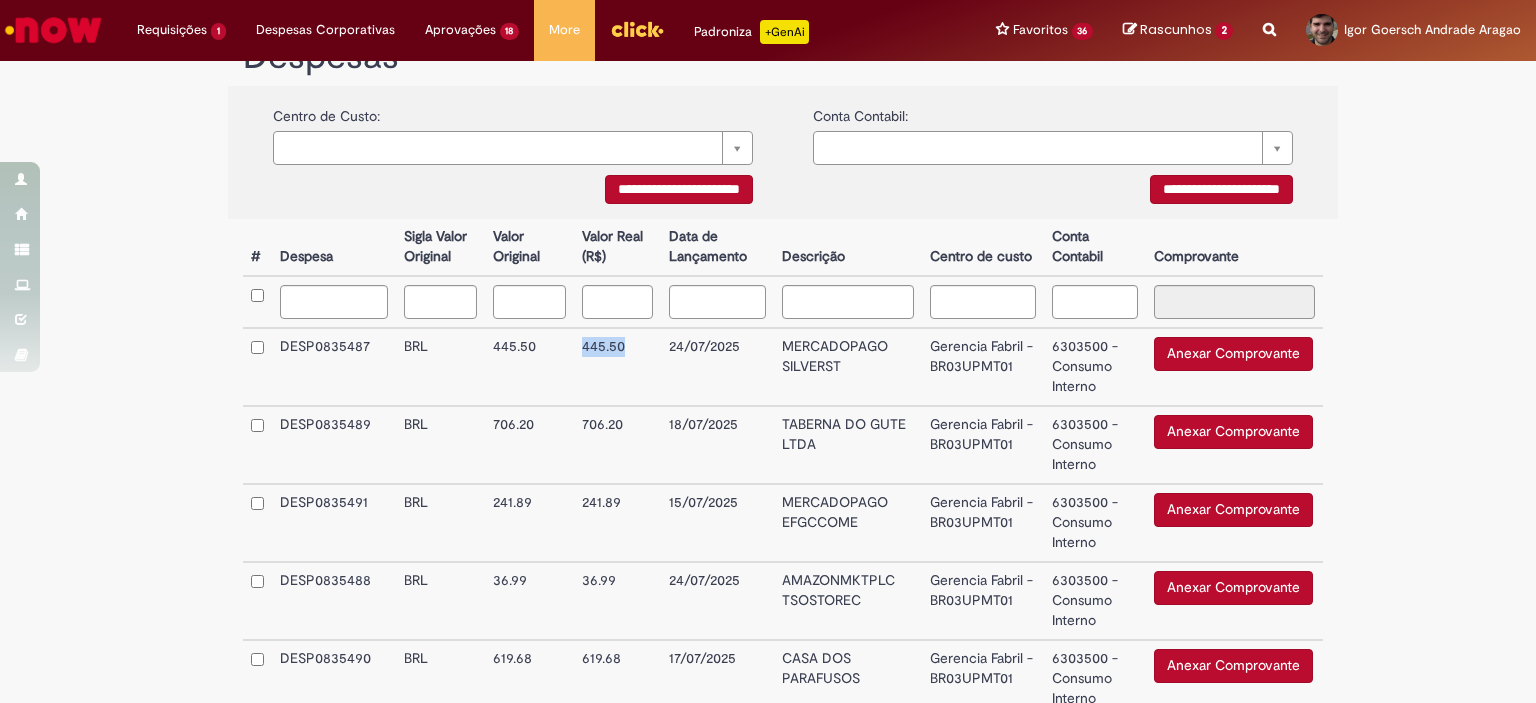 copy on "445.50" 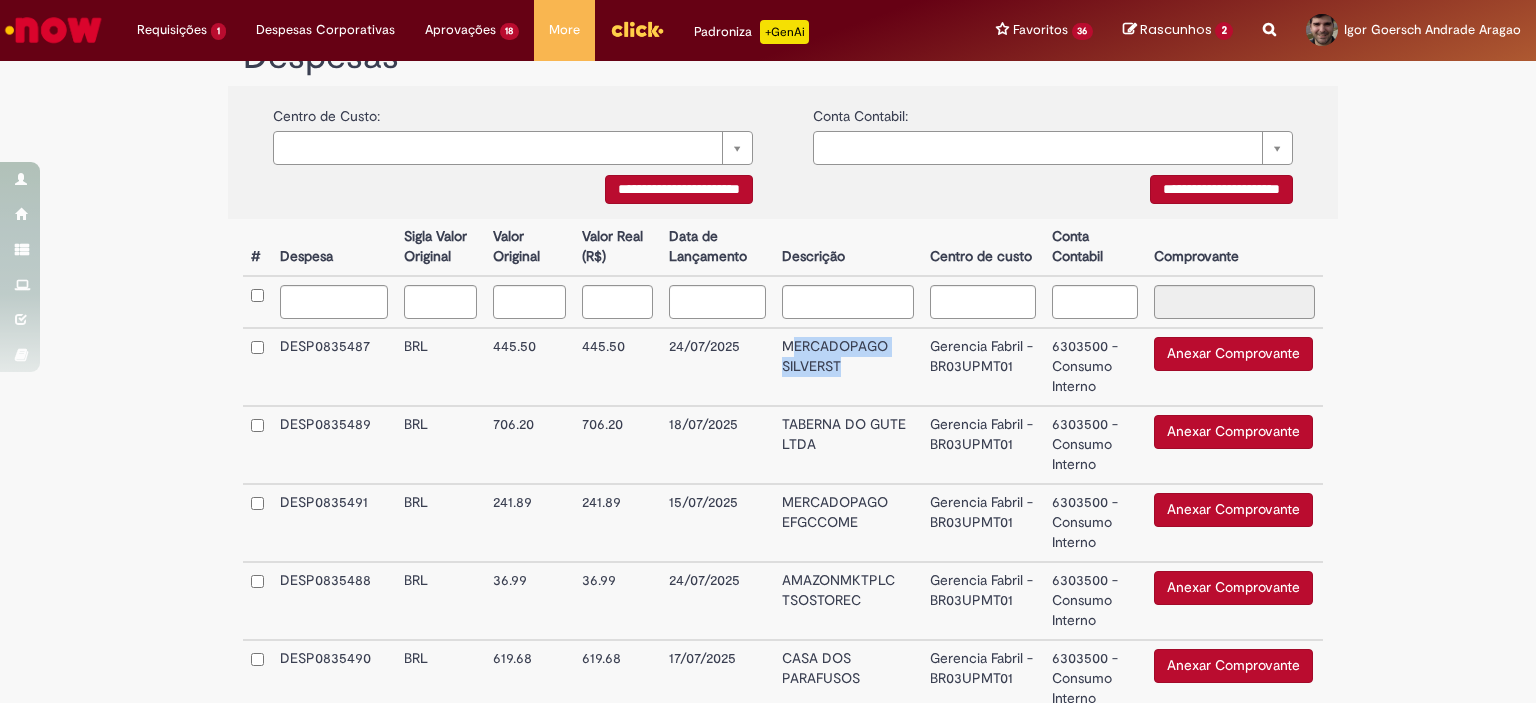 drag, startPoint x: 797, startPoint y: 349, endPoint x: 843, endPoint y: 375, distance: 52.83938 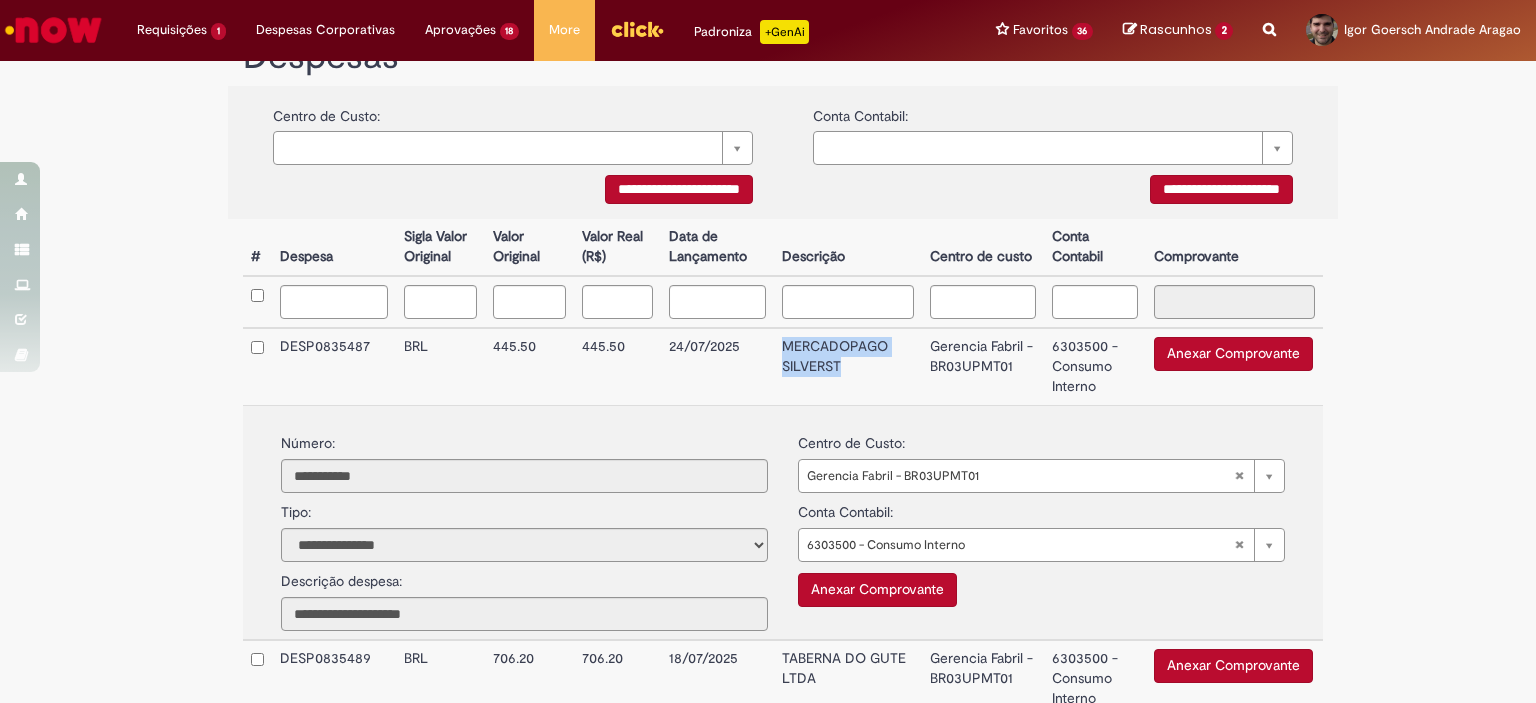 drag, startPoint x: 826, startPoint y: 348, endPoint x: 874, endPoint y: 375, distance: 55.072678 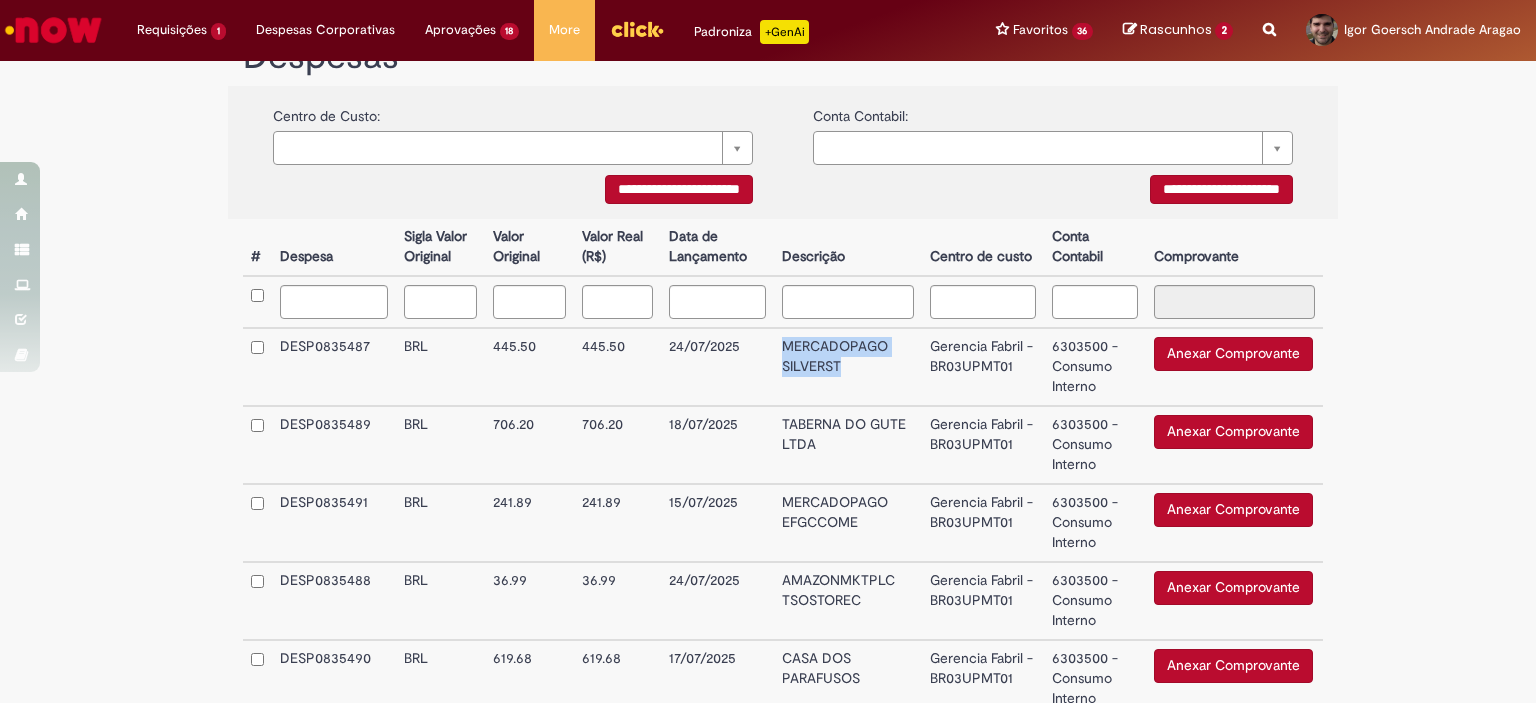 copy on "MERCADOPAGO  SILVERST" 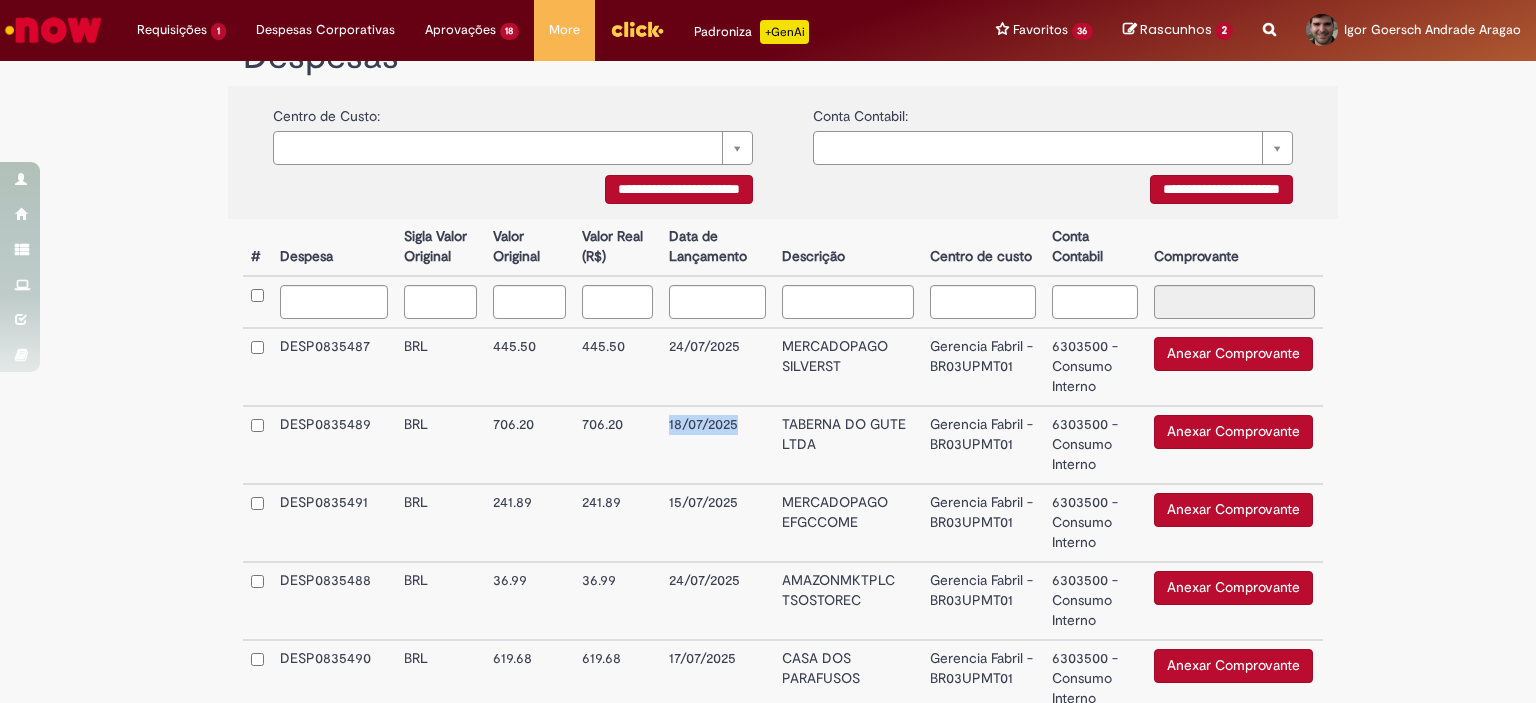 drag, startPoint x: 664, startPoint y: 431, endPoint x: 746, endPoint y: 429, distance: 82.02438 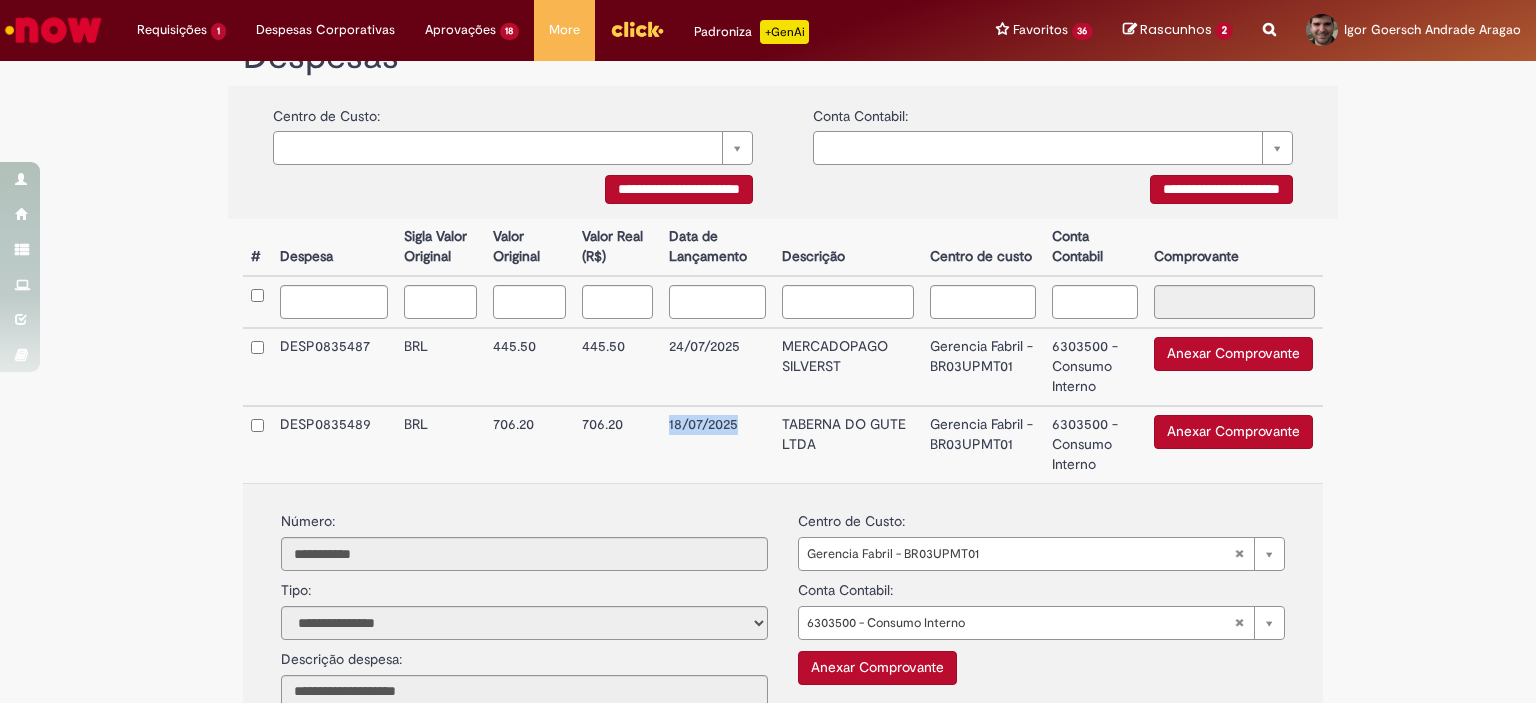 copy on "18/07/2025" 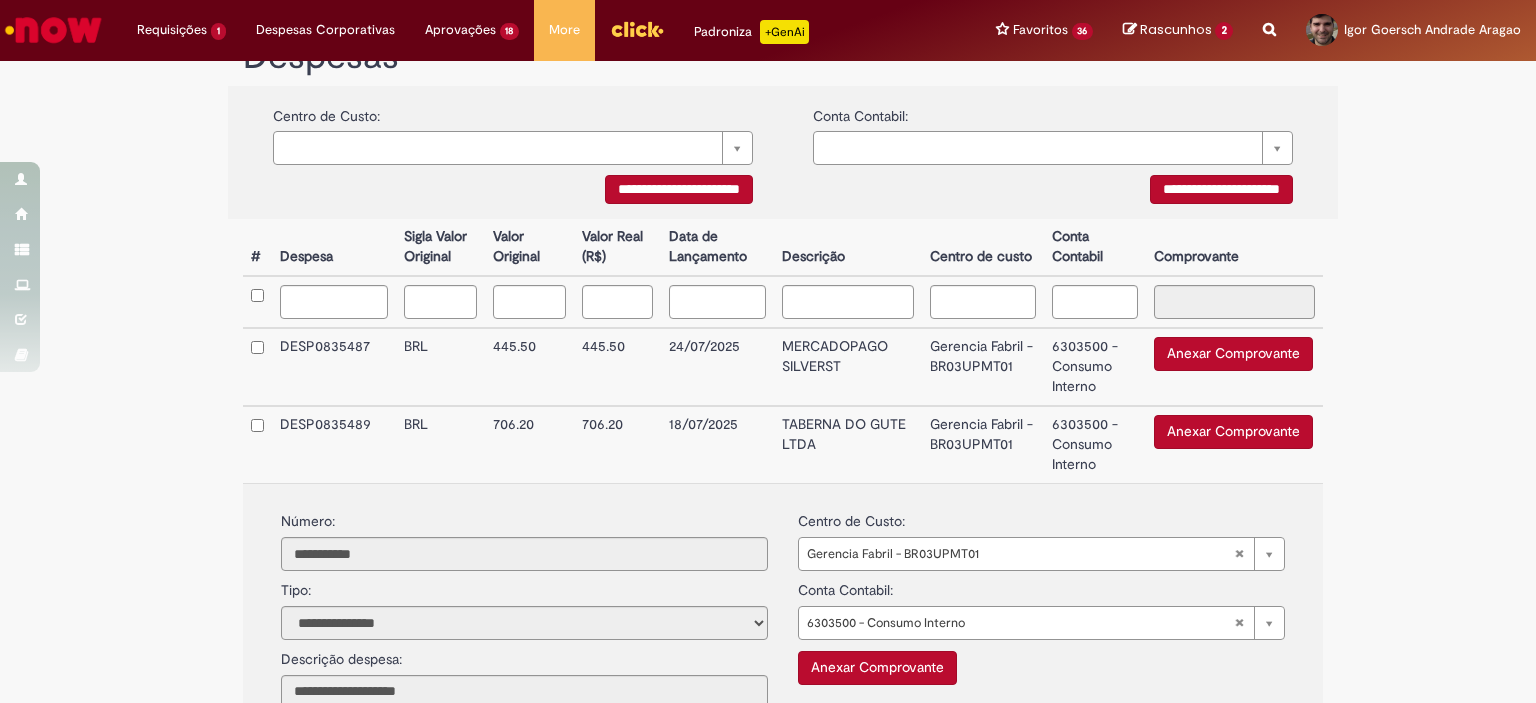 click on "706.20" at bounding box center [617, 444] 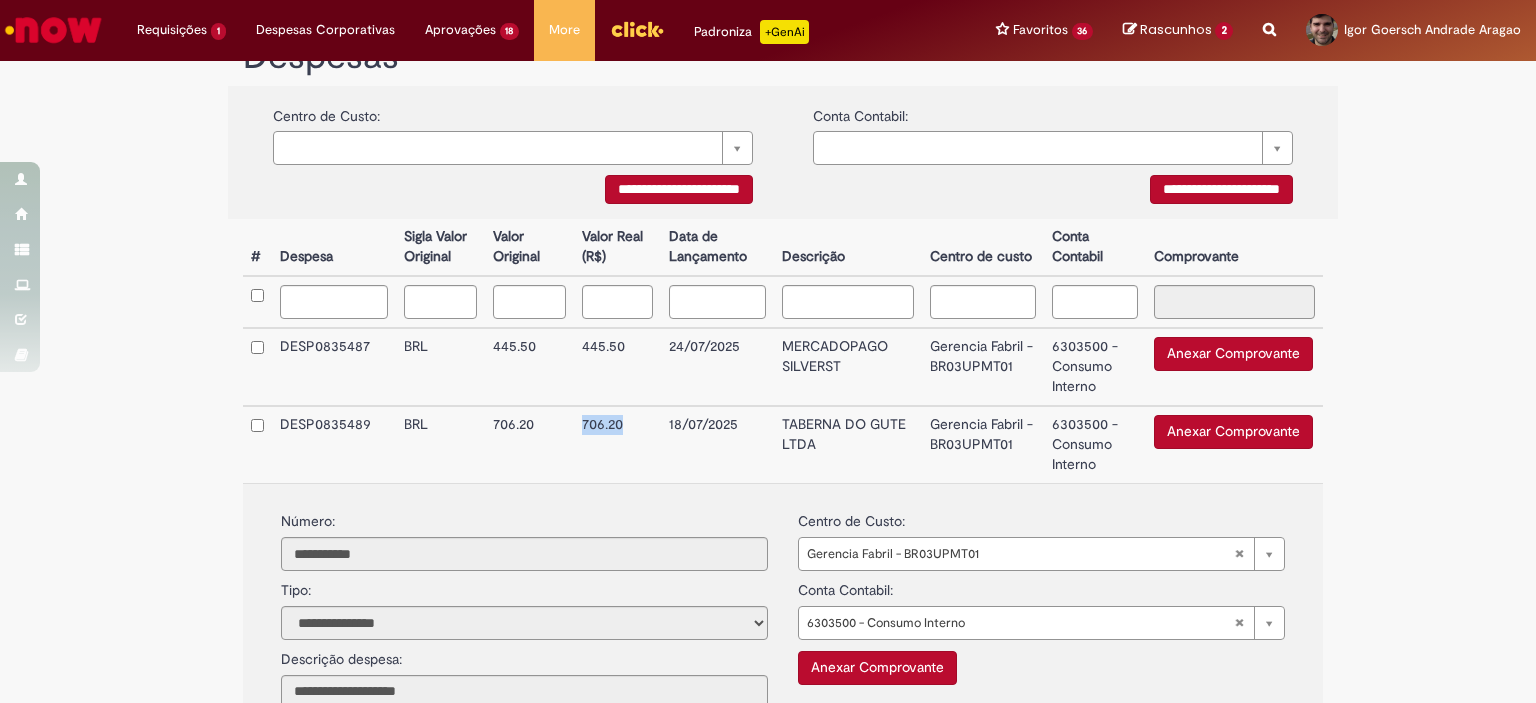 click on "706.20" at bounding box center (617, 444) 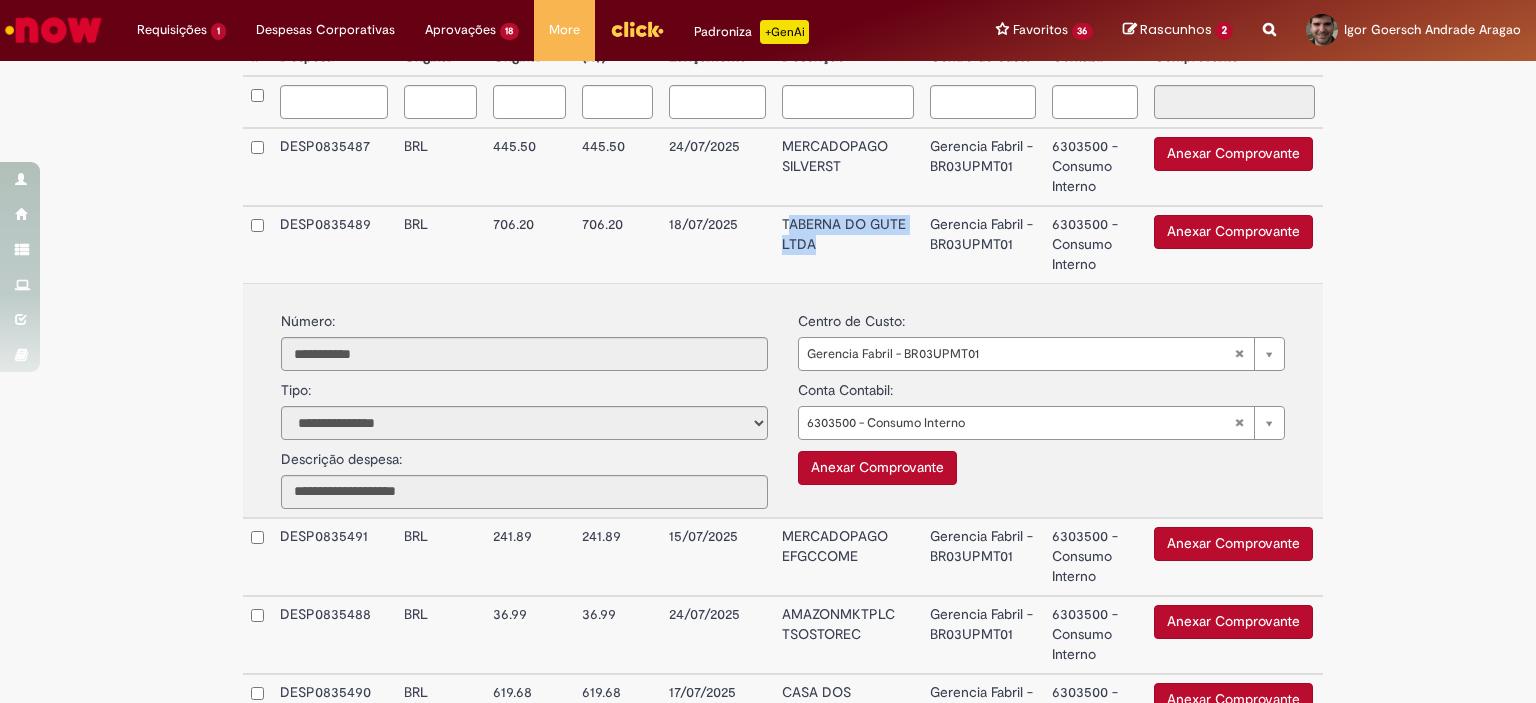 drag, startPoint x: 780, startPoint y: 217, endPoint x: 837, endPoint y: 244, distance: 63.07139 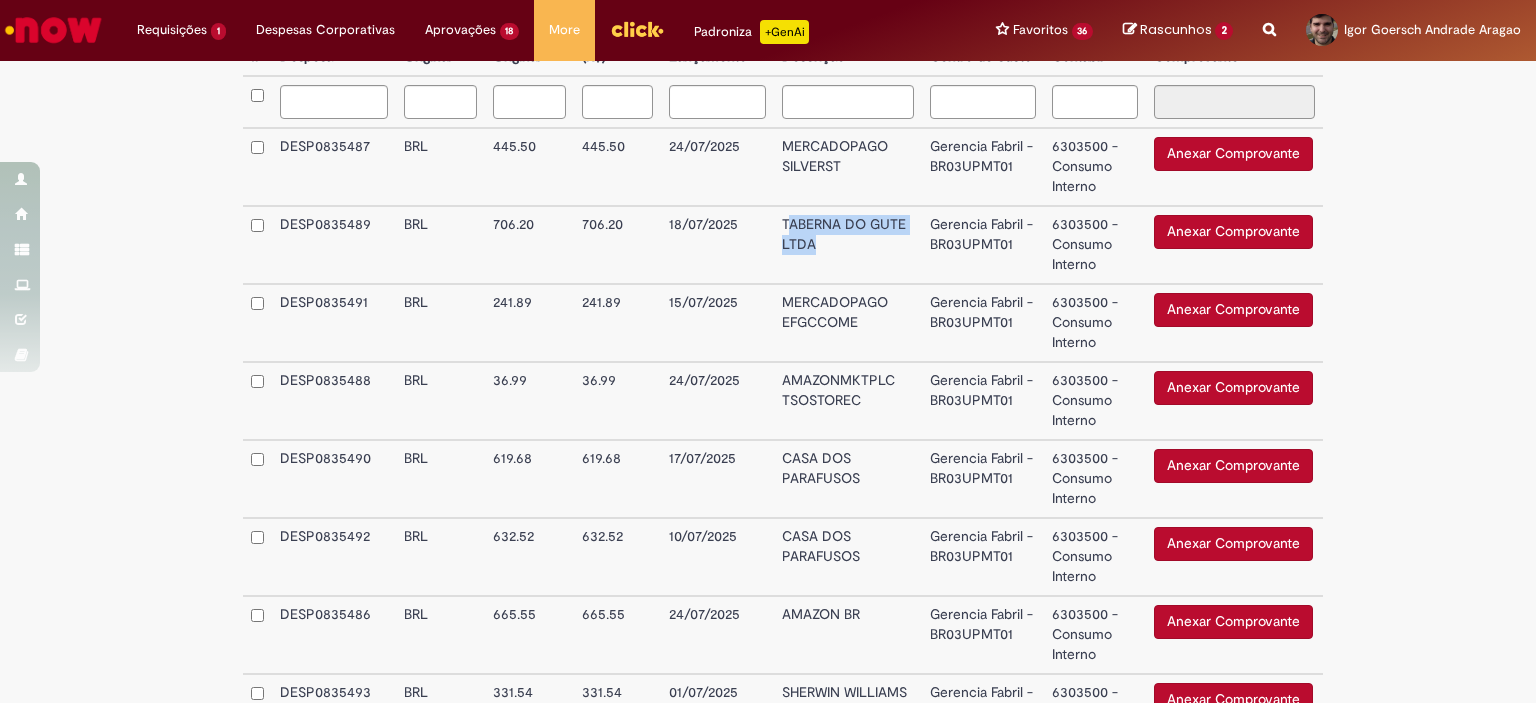copy on "ABERNA DO GUTE LTDA" 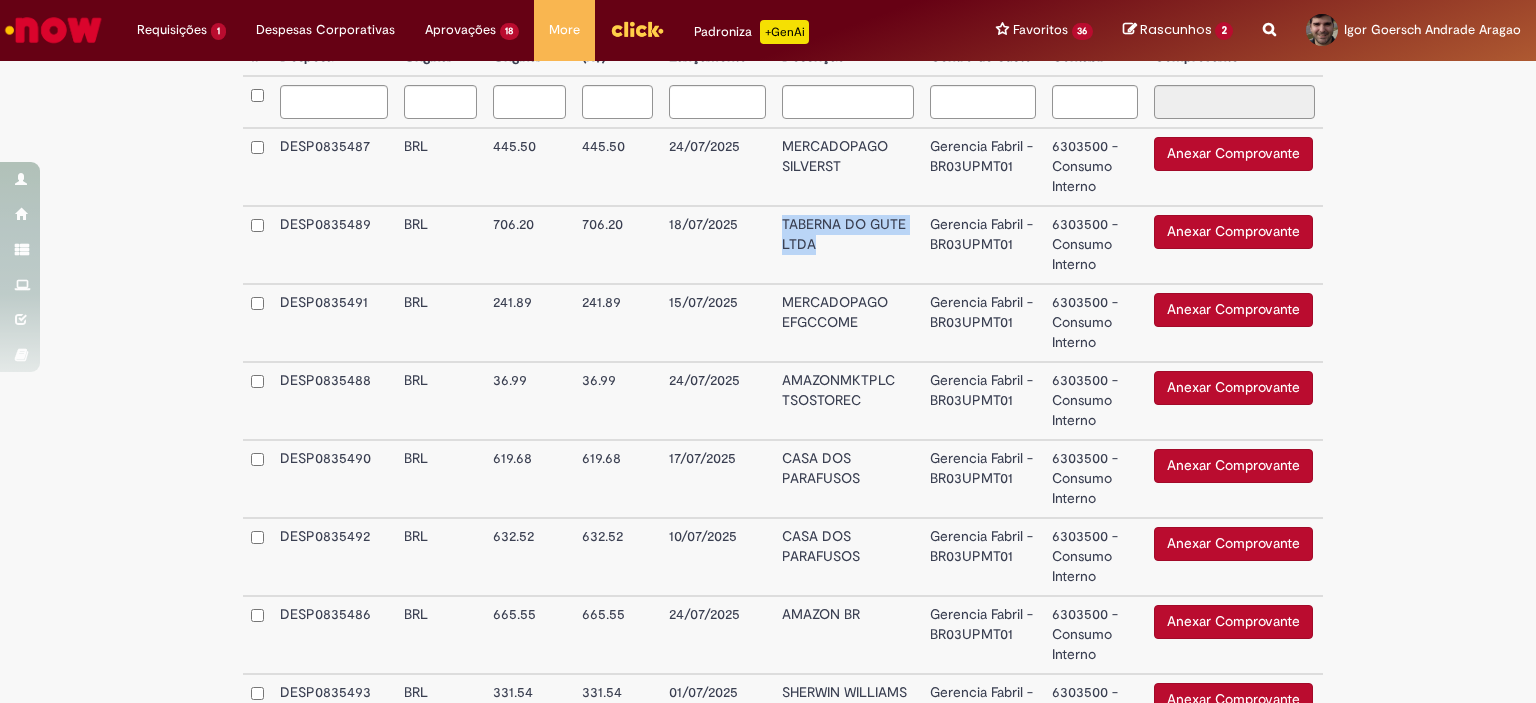 drag, startPoint x: 817, startPoint y: 246, endPoint x: 824, endPoint y: 255, distance: 11.401754 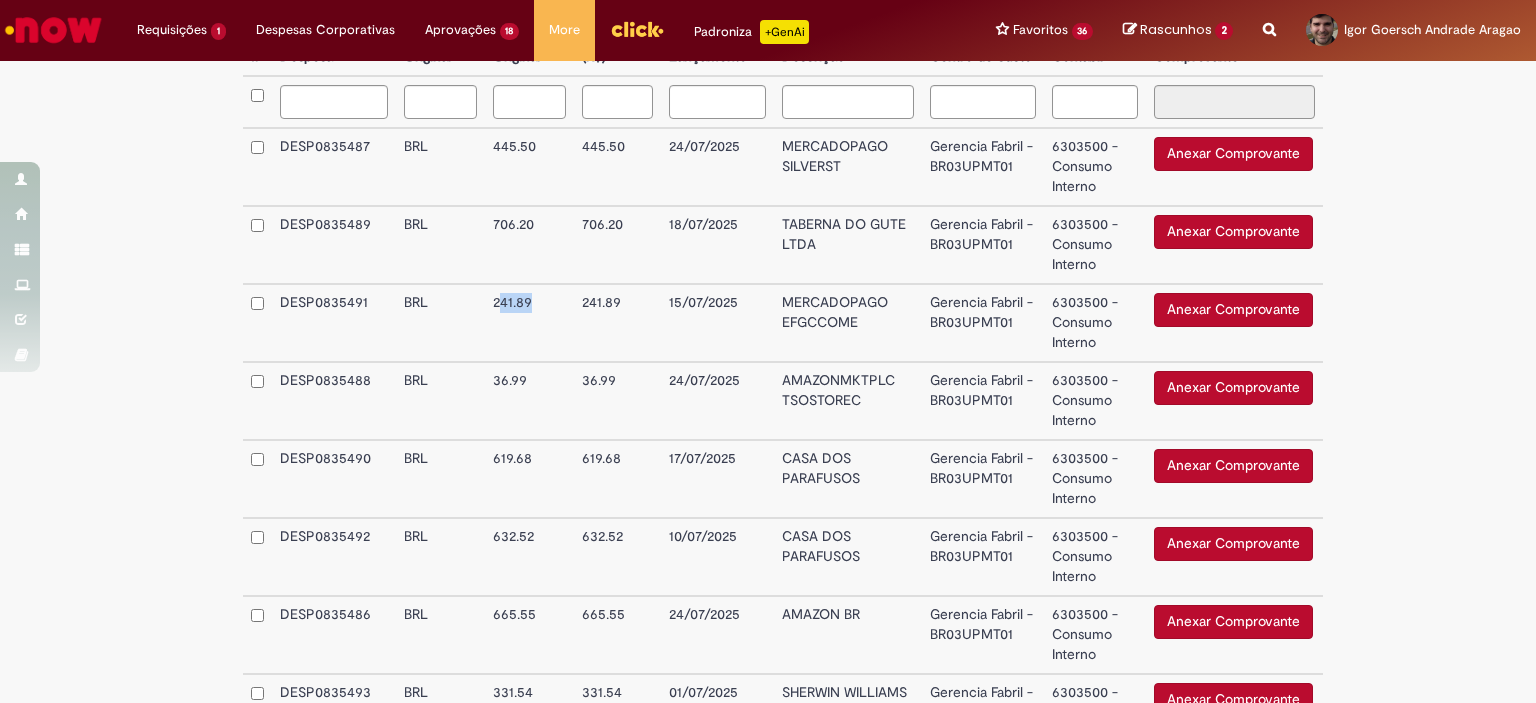 drag, startPoint x: 493, startPoint y: 299, endPoint x: 529, endPoint y: 302, distance: 36.124783 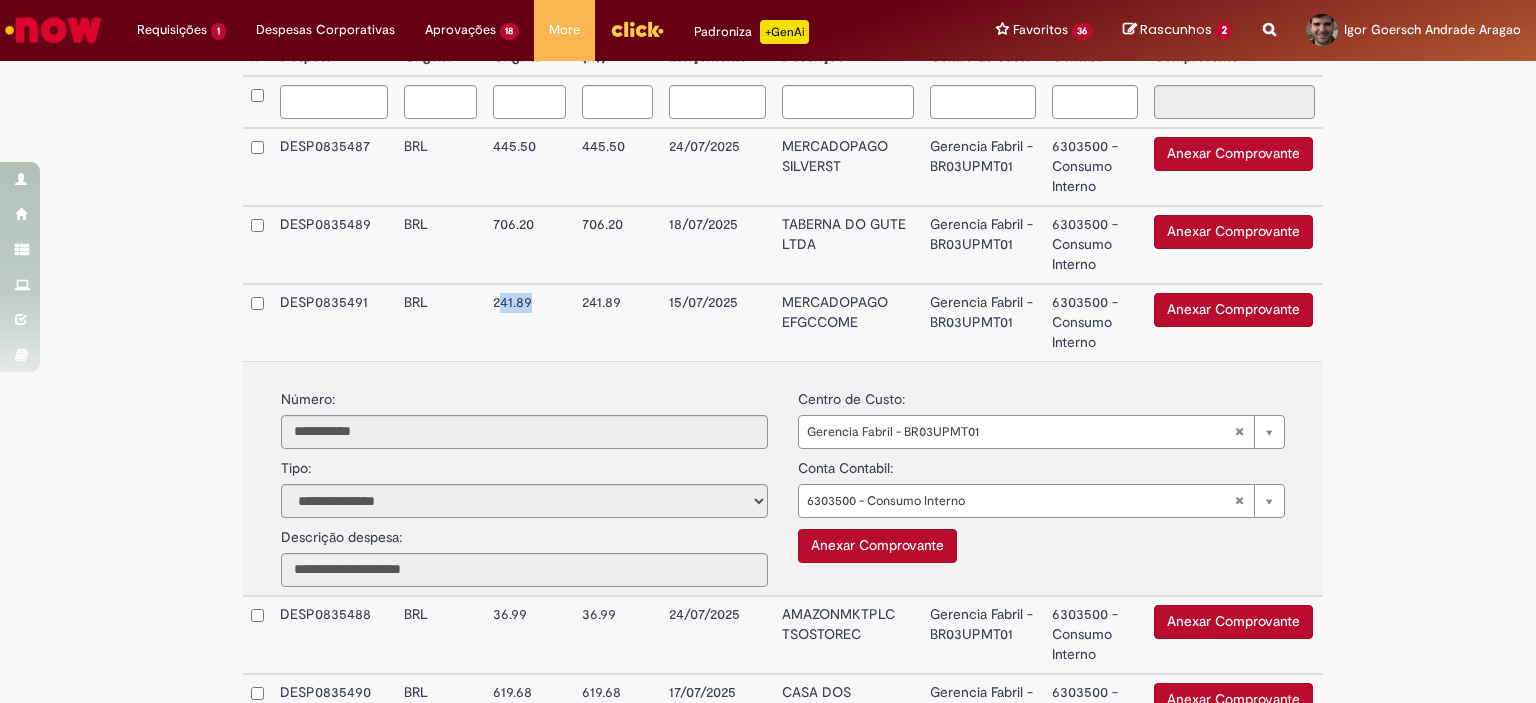 click on "241.89" at bounding box center (529, 322) 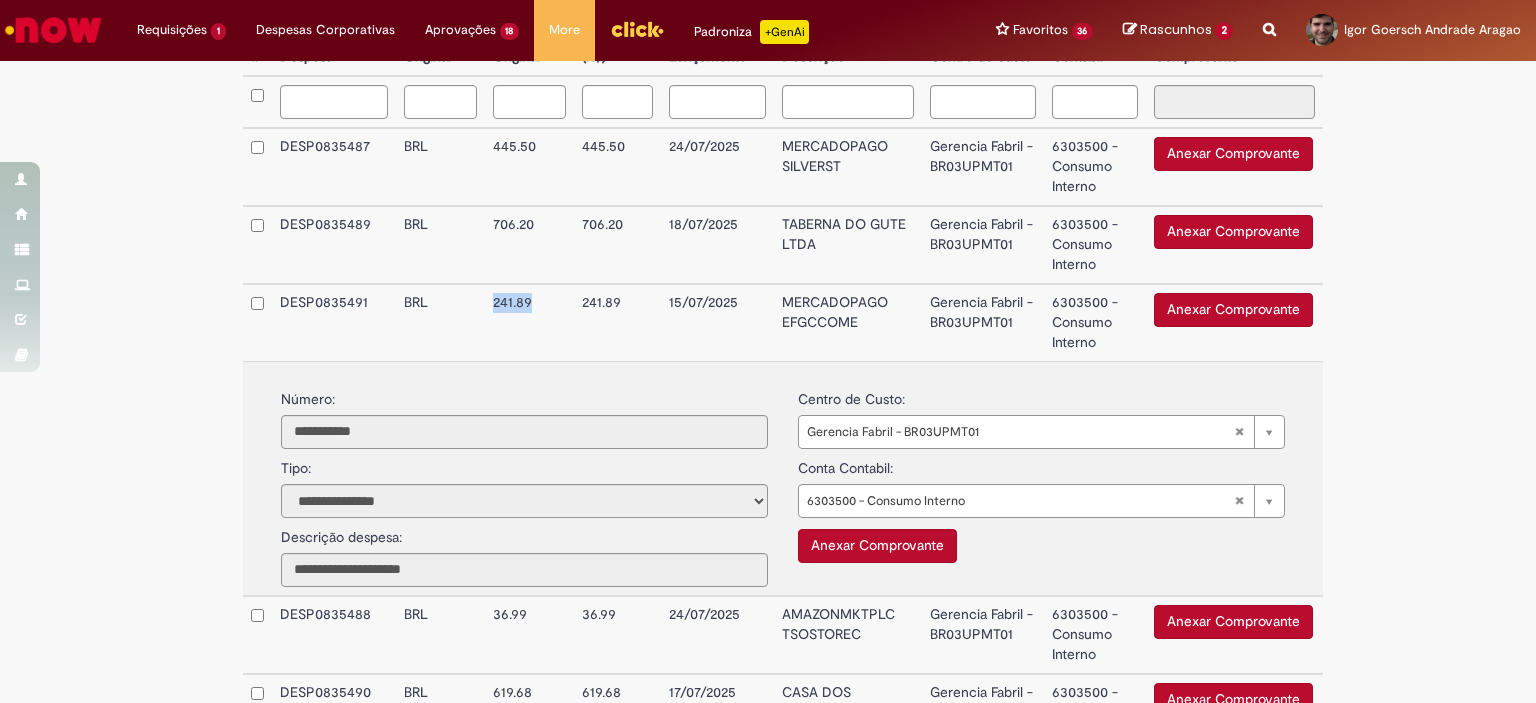 click on "241.89" at bounding box center (529, 322) 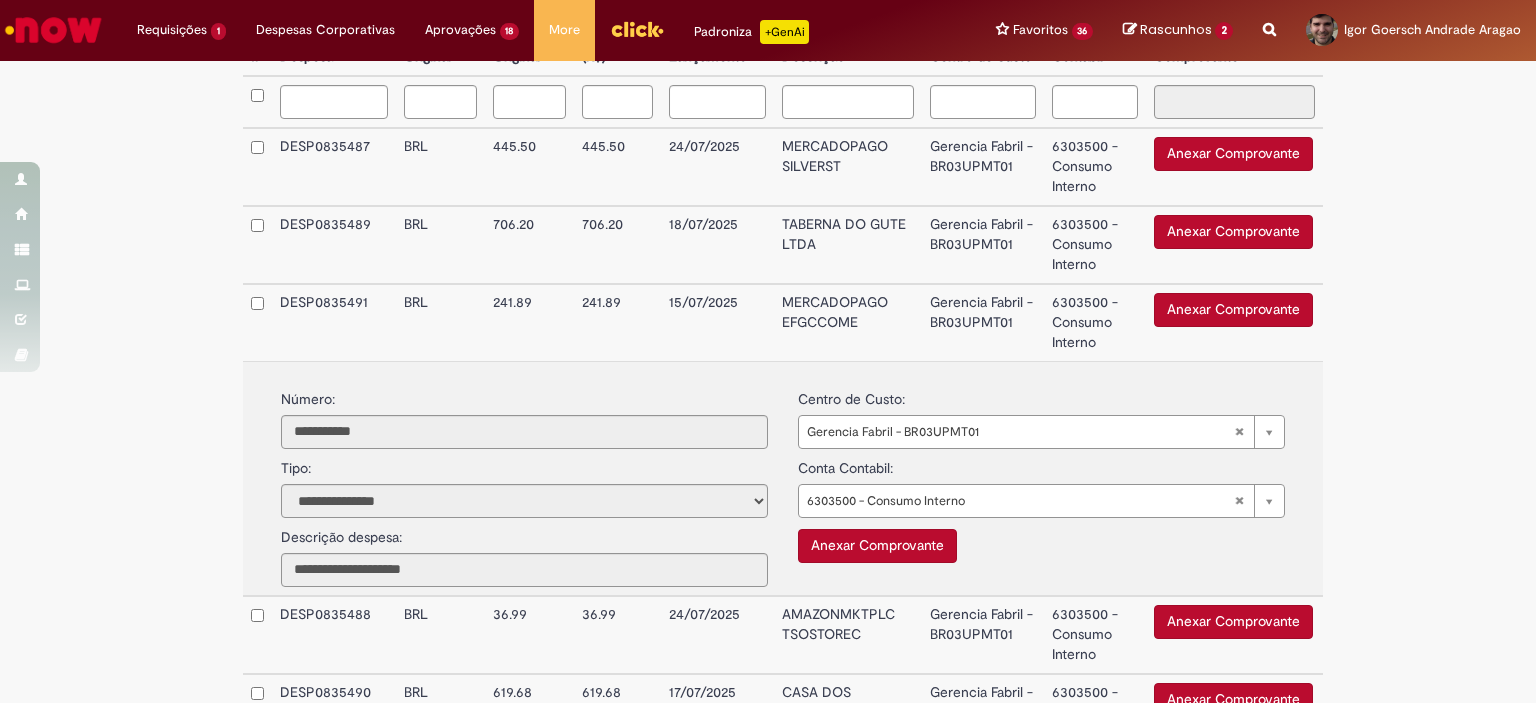 click on "15/07/2025" at bounding box center [718, 322] 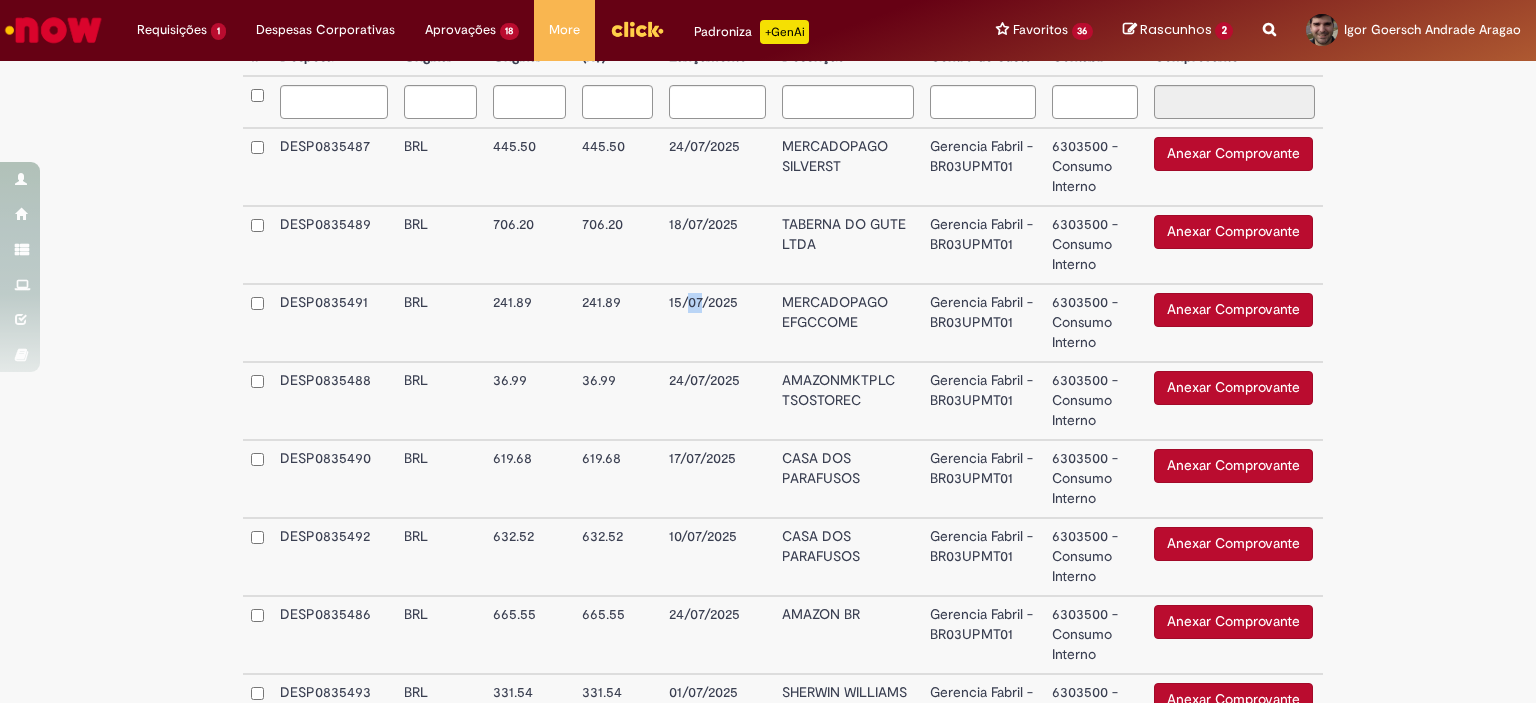 click on "15/07/2025" at bounding box center [718, 323] 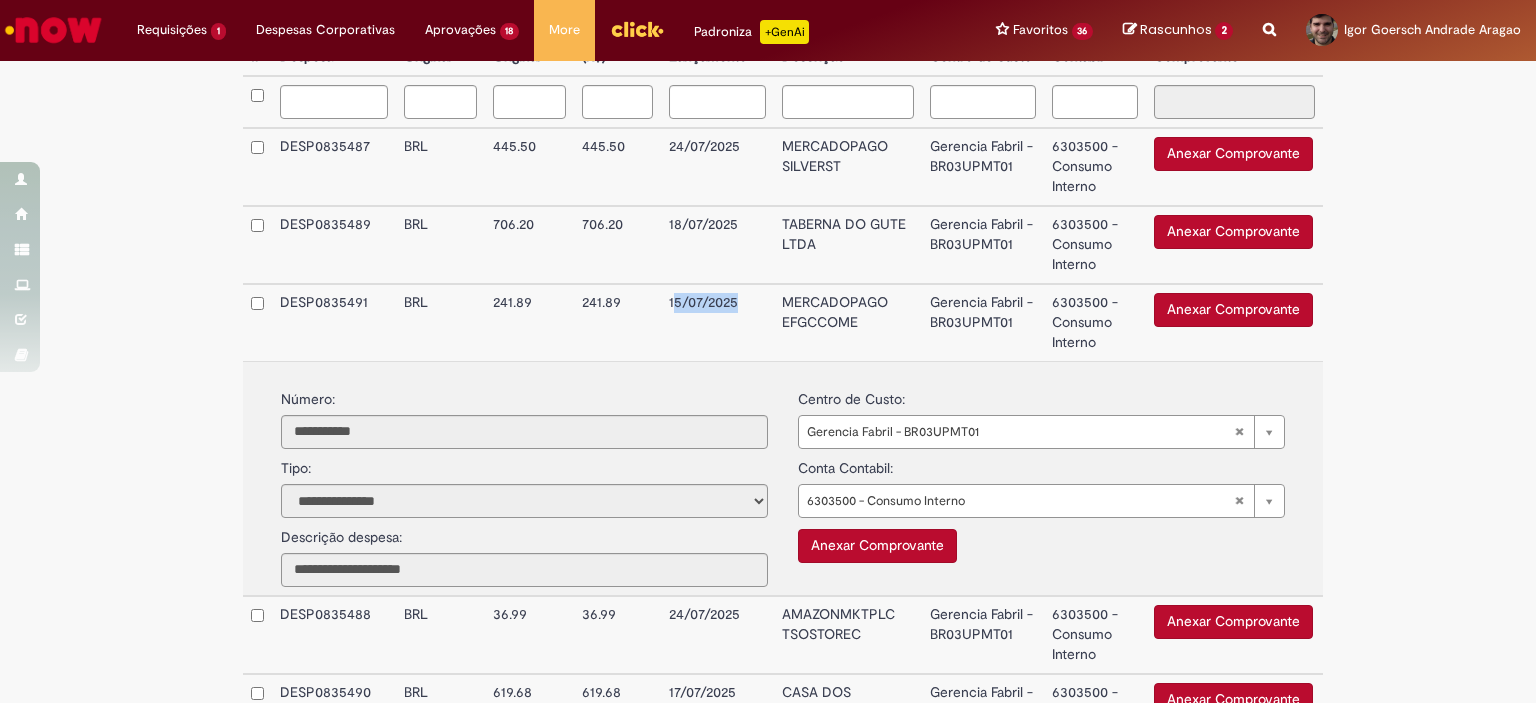 drag, startPoint x: 668, startPoint y: 309, endPoint x: 736, endPoint y: 304, distance: 68.18358 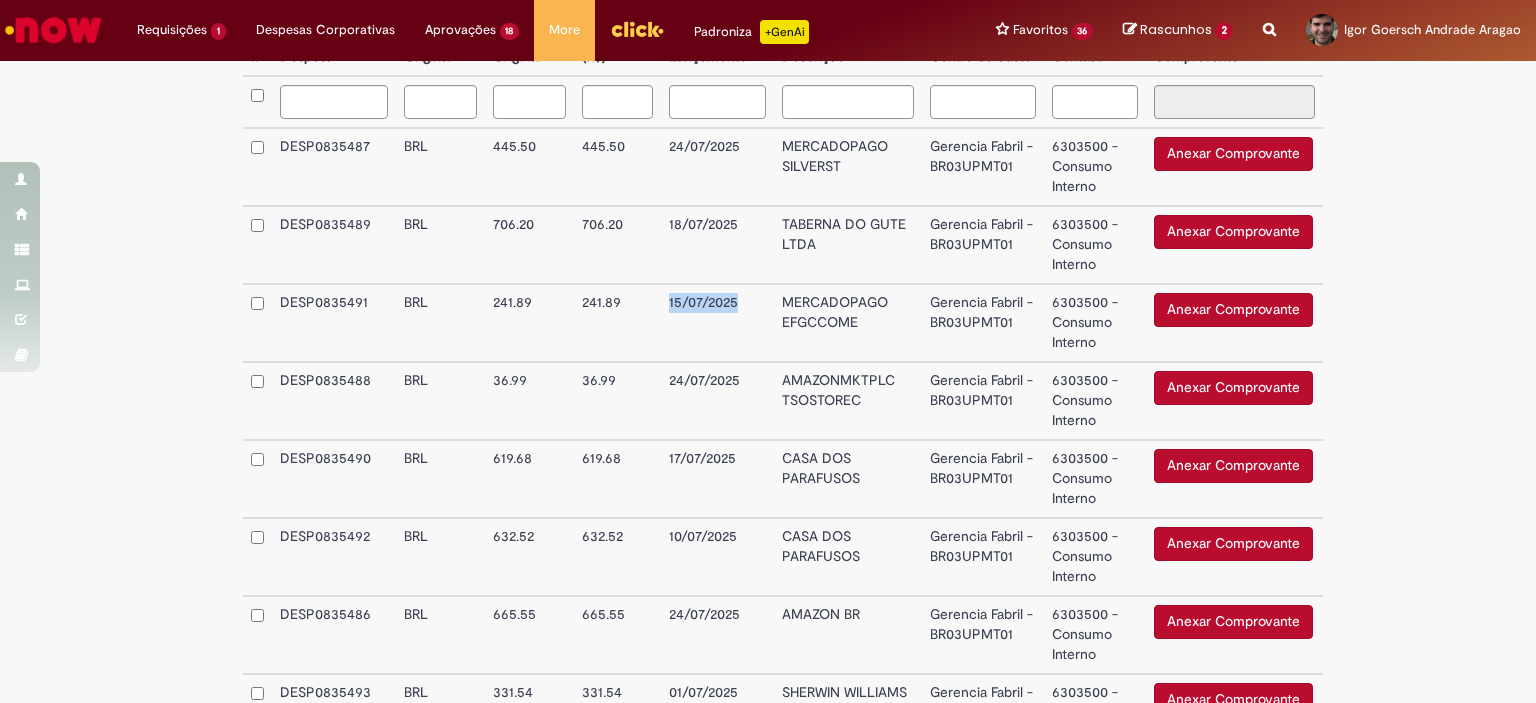 drag, startPoint x: 659, startPoint y: 307, endPoint x: 753, endPoint y: 309, distance: 94.02127 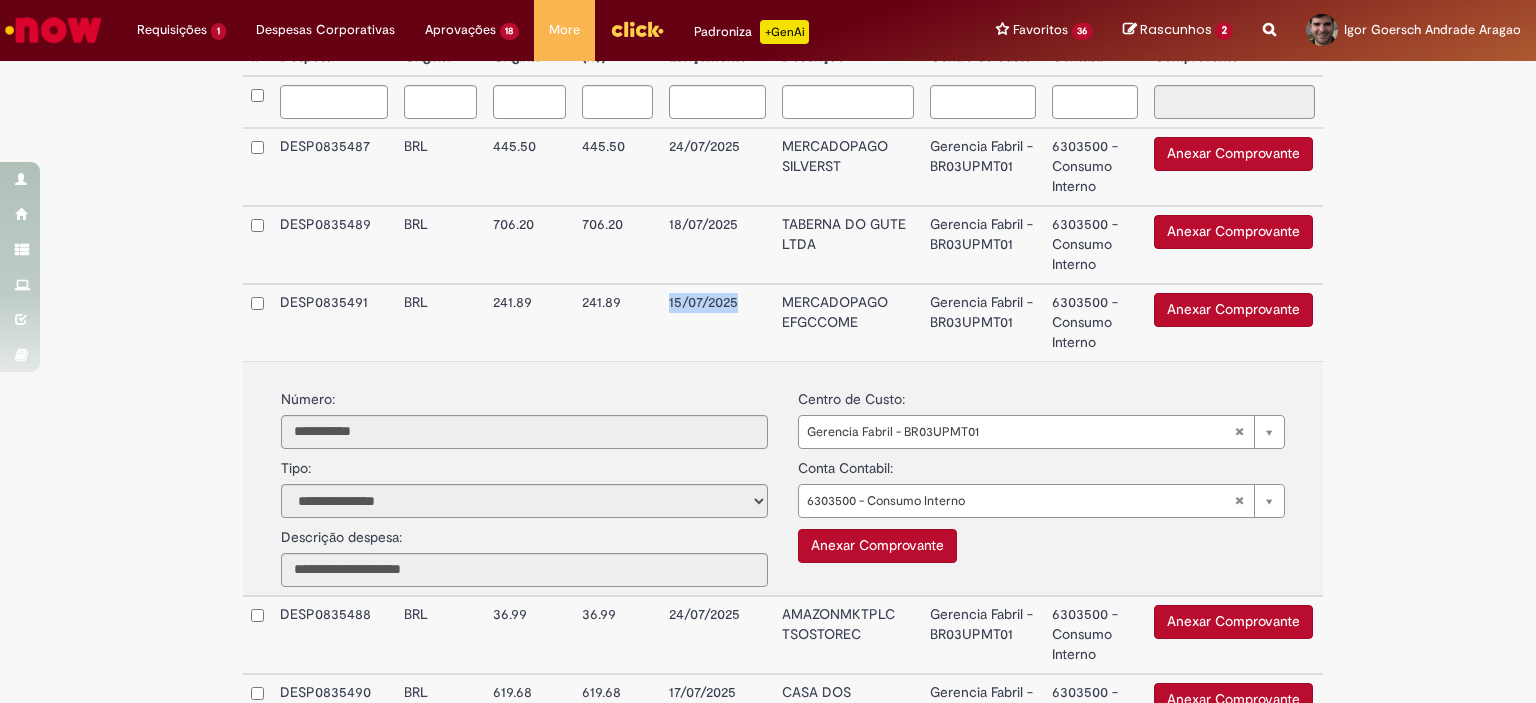 copy on "15/07/2025" 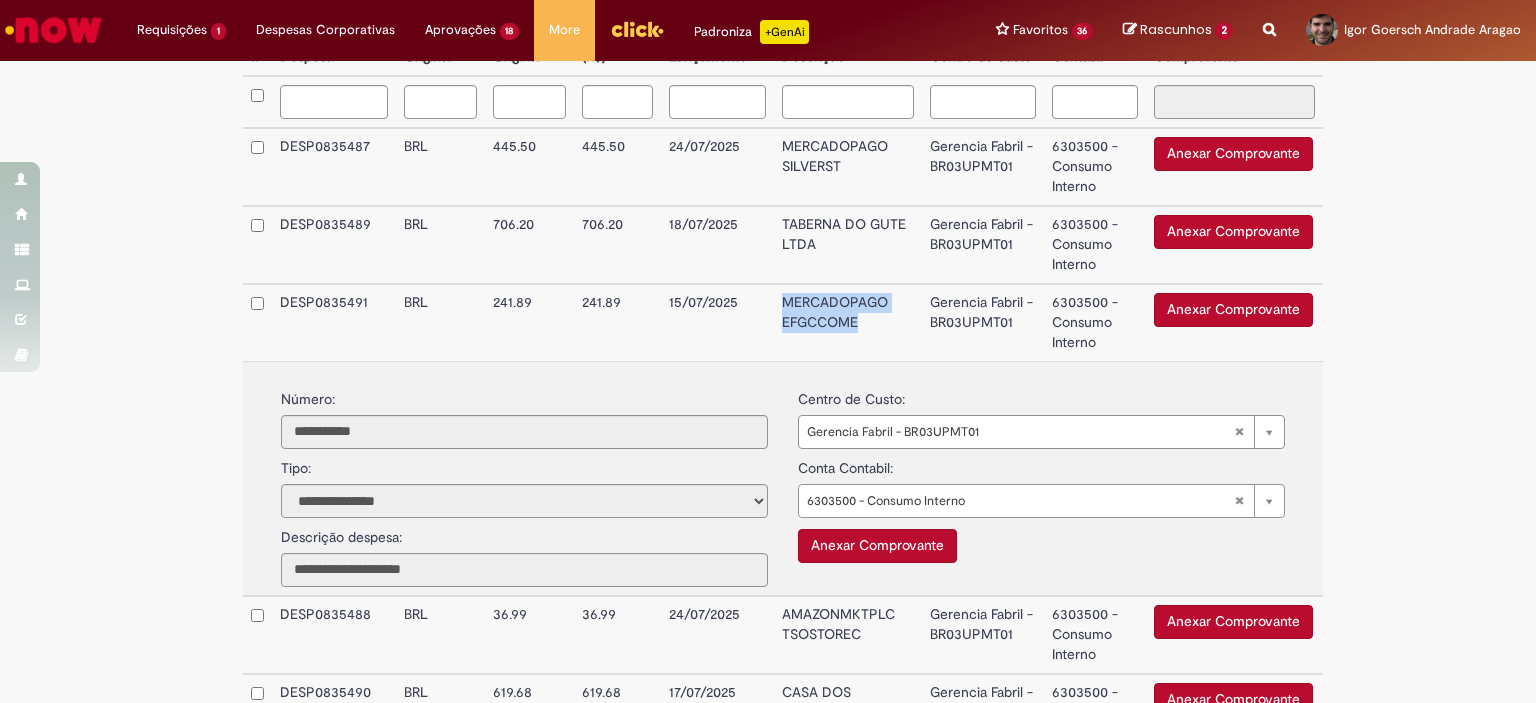 drag, startPoint x: 774, startPoint y: 303, endPoint x: 865, endPoint y: 341, distance: 98.61542 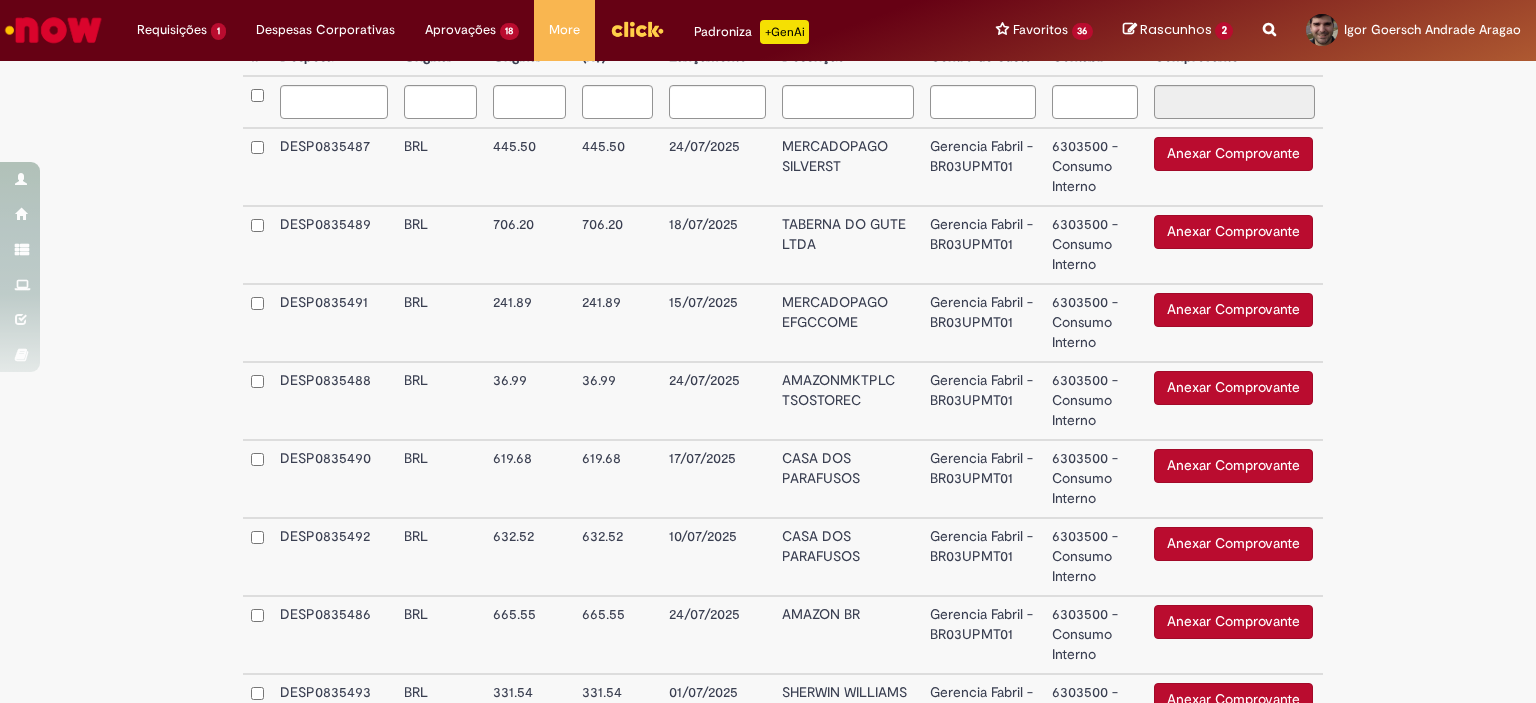 click on "24/07/2025" at bounding box center [718, 401] 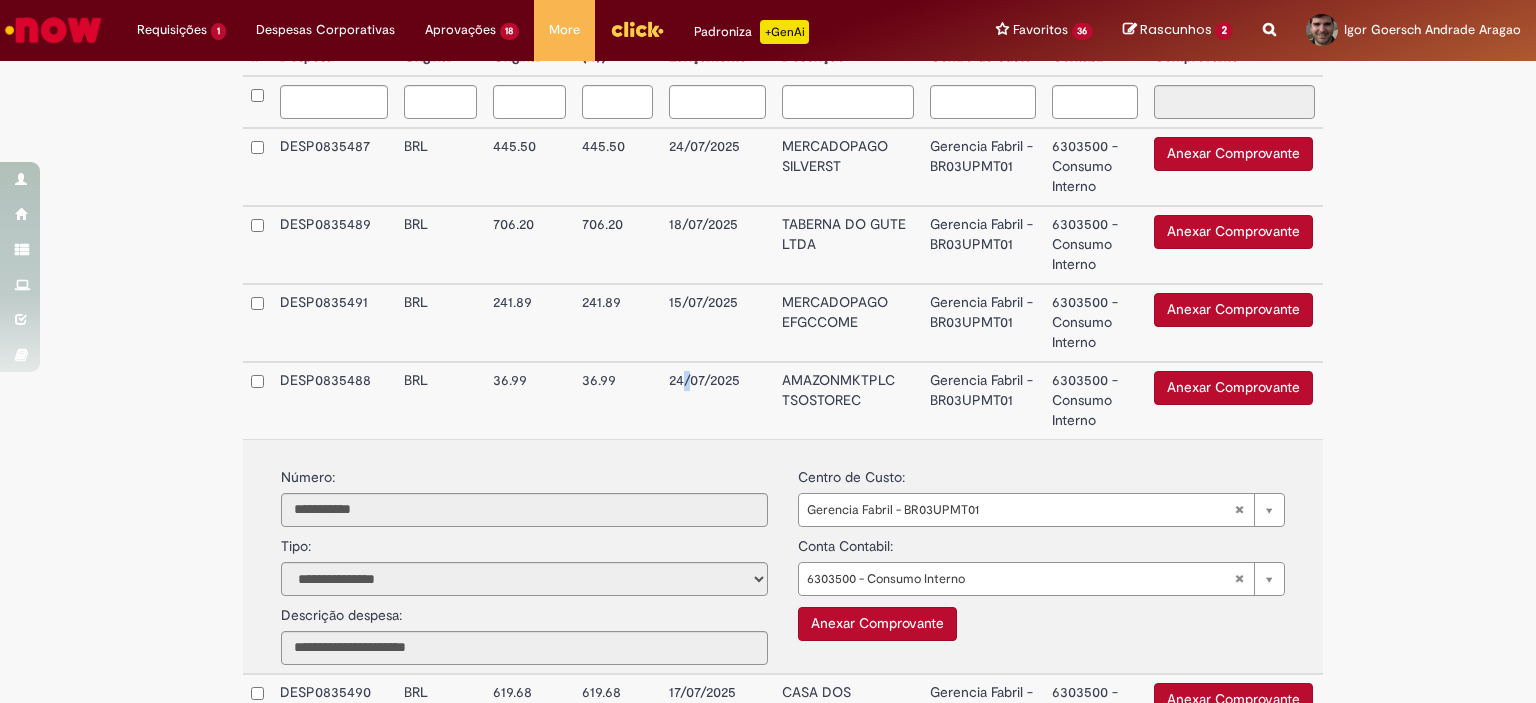 click on "24/07/2025" at bounding box center [718, 400] 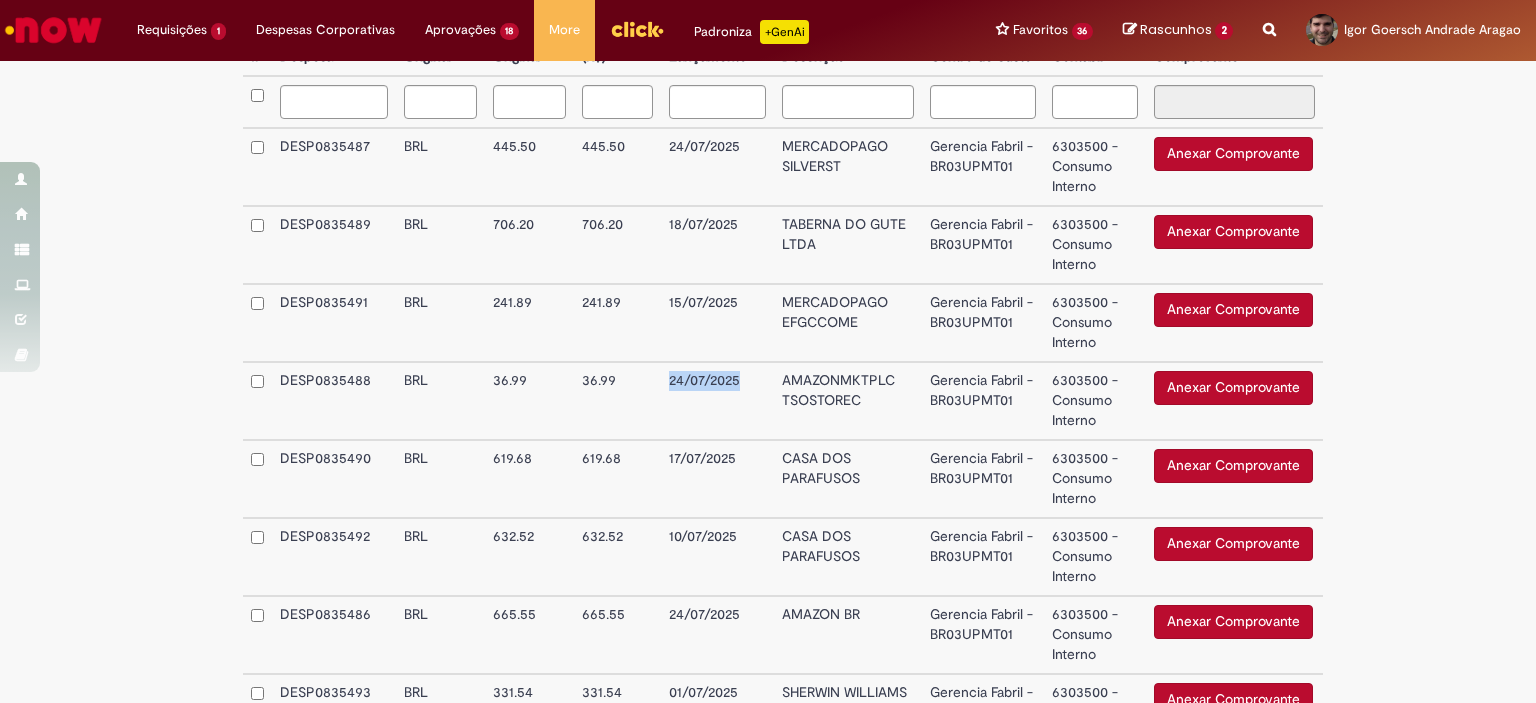 drag, startPoint x: 664, startPoint y: 381, endPoint x: 754, endPoint y: 379, distance: 90.02222 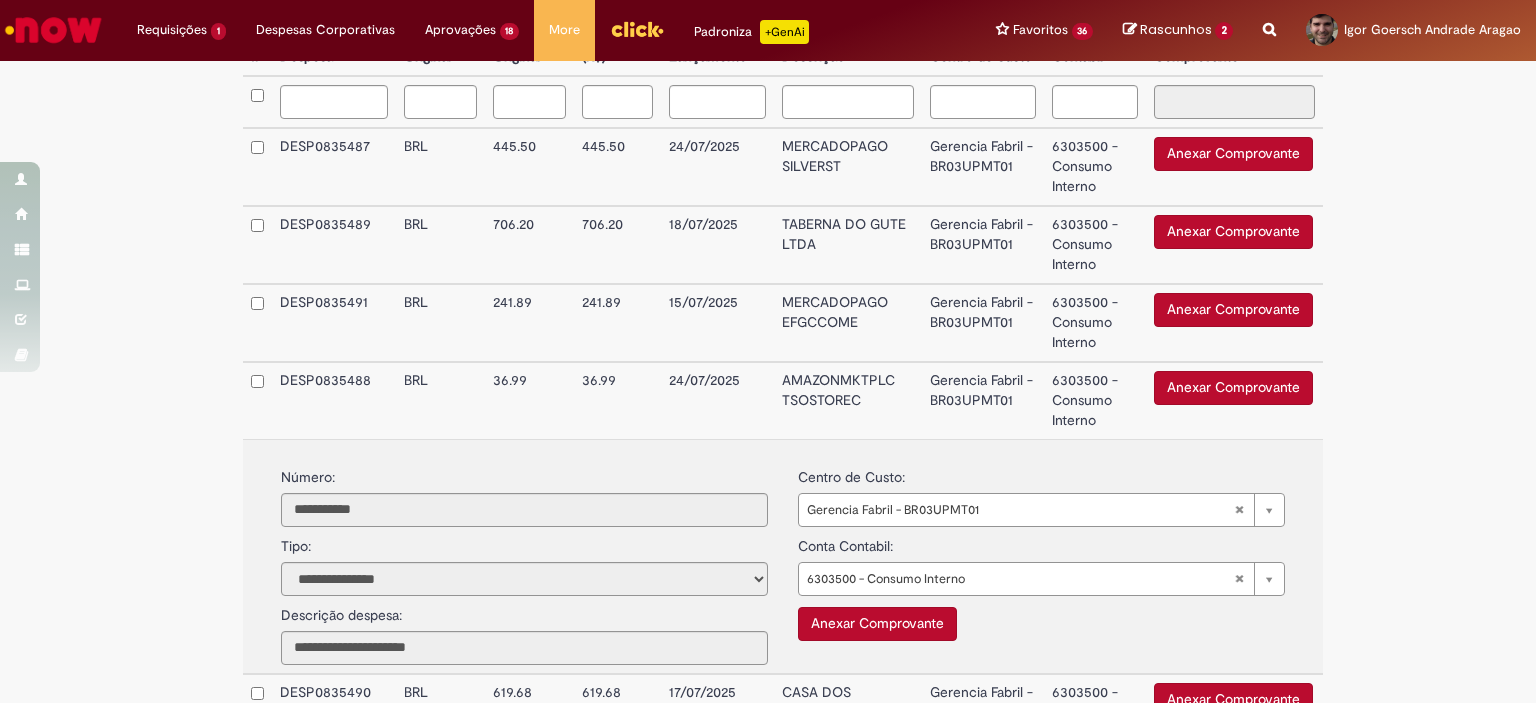 click on "36.99" at bounding box center [617, 400] 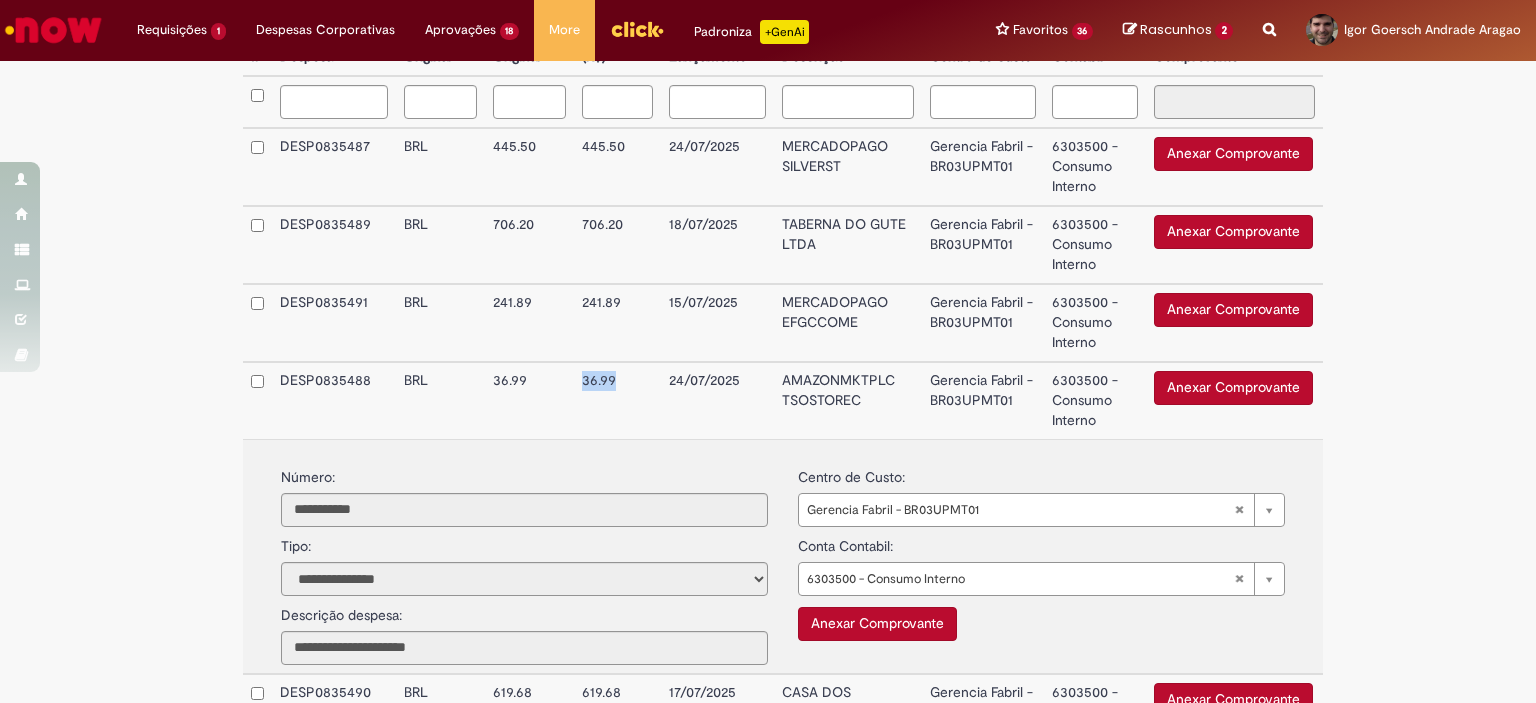 click on "36.99" at bounding box center [617, 400] 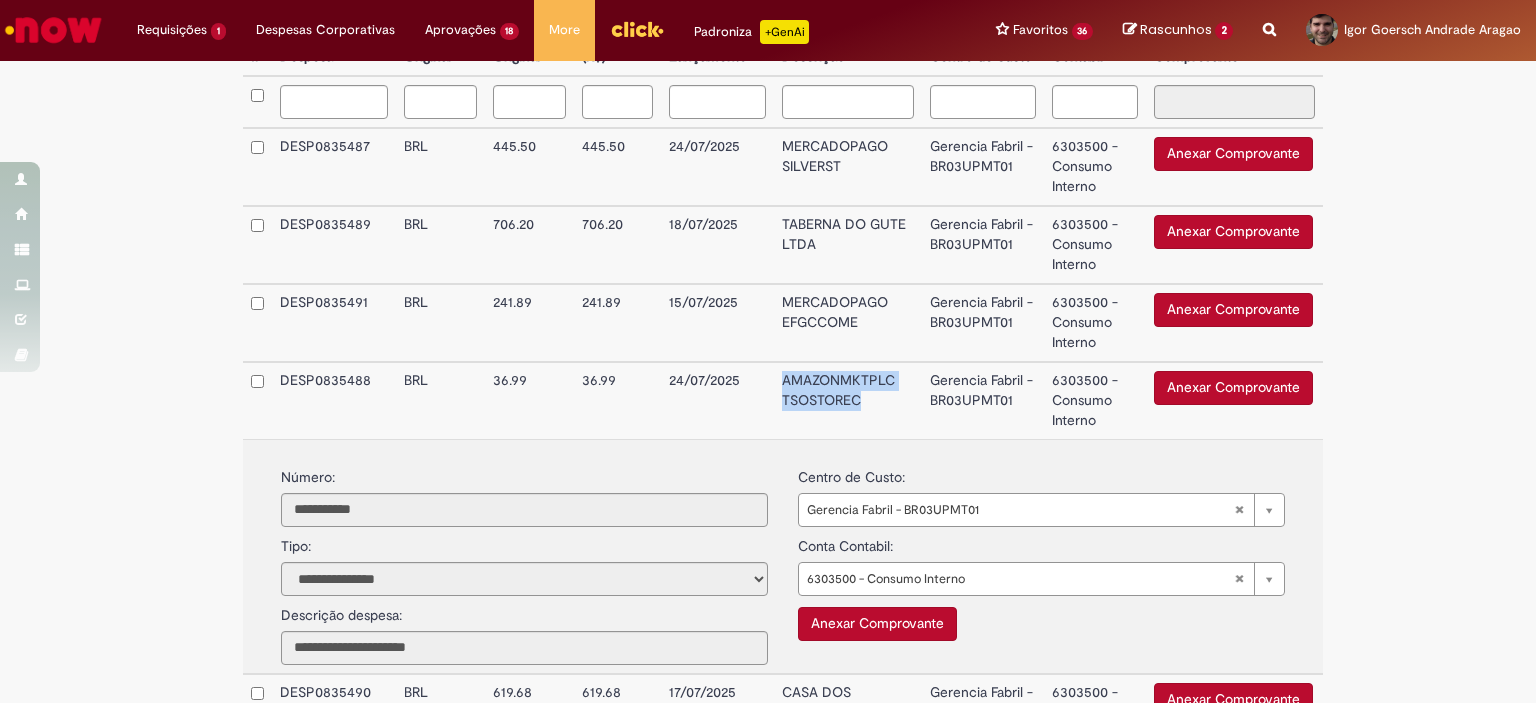 drag, startPoint x: 776, startPoint y: 379, endPoint x: 861, endPoint y: 413, distance: 91.5478 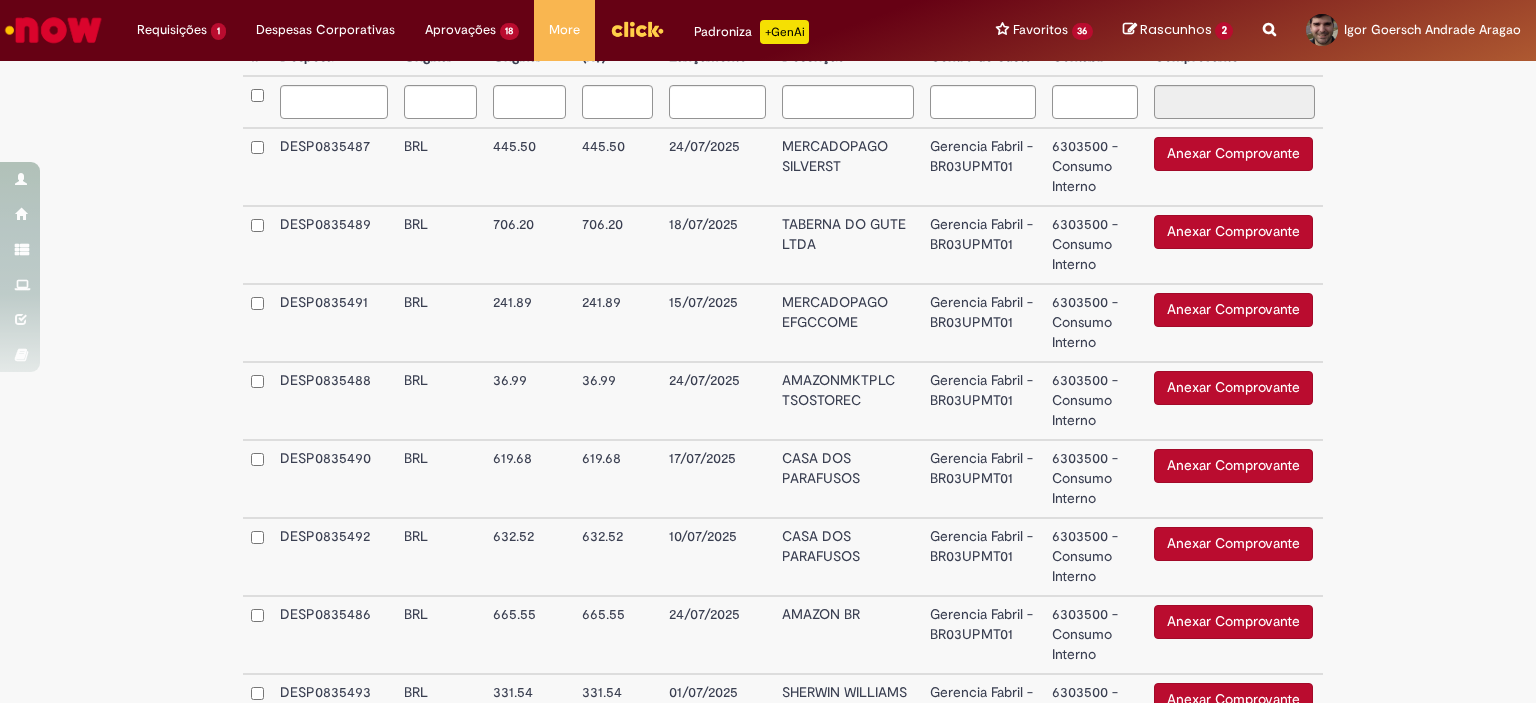 click on "619.68" at bounding box center (529, 479) 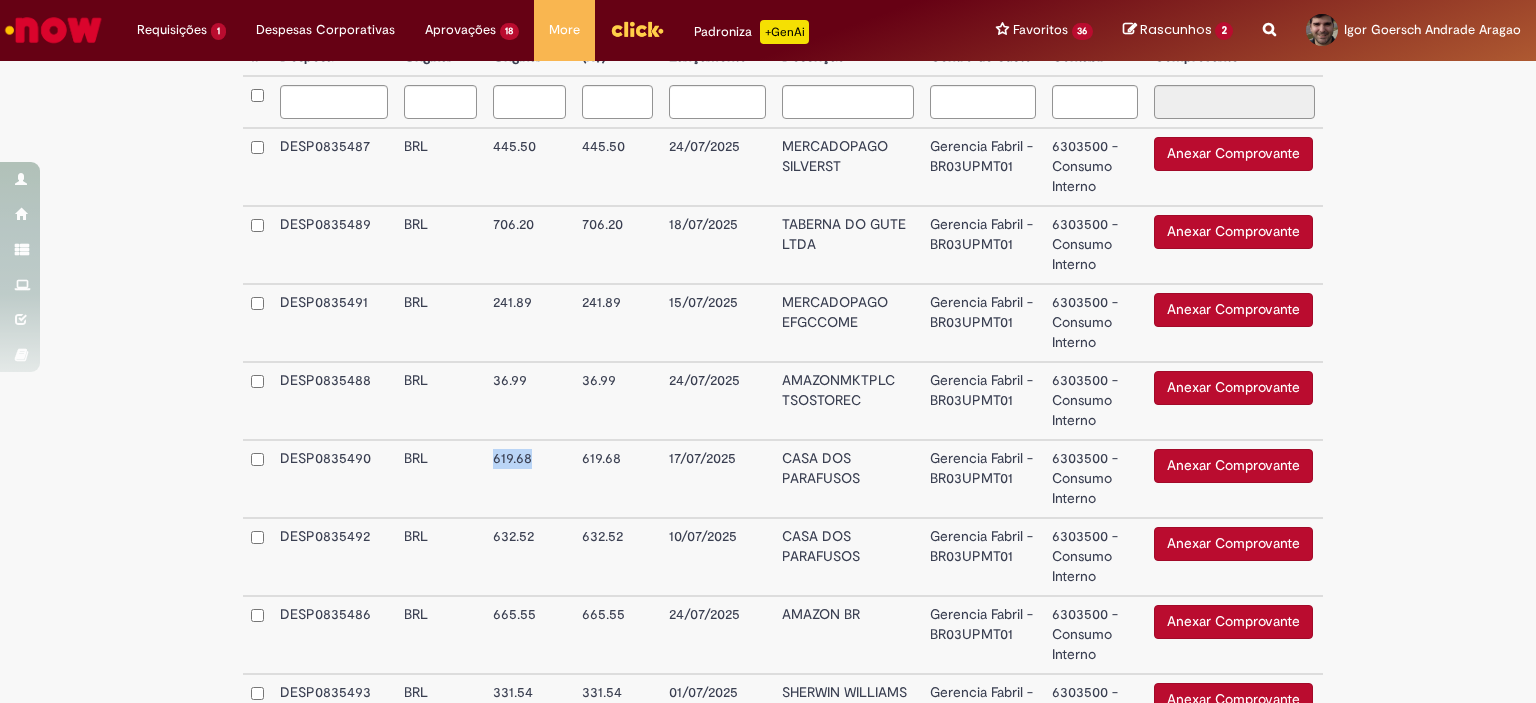 click on "619.68" at bounding box center (529, 479) 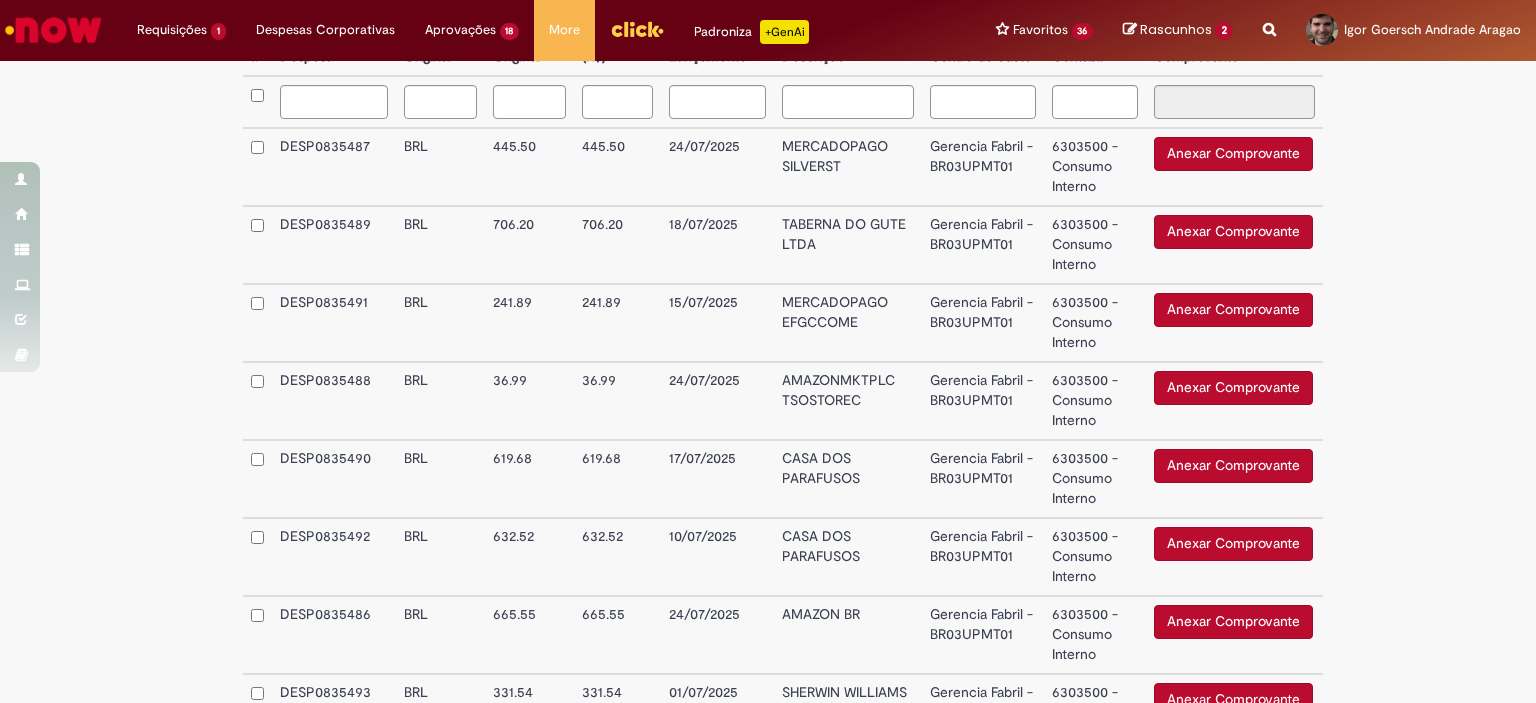 click on "17/07/2025" at bounding box center (718, 479) 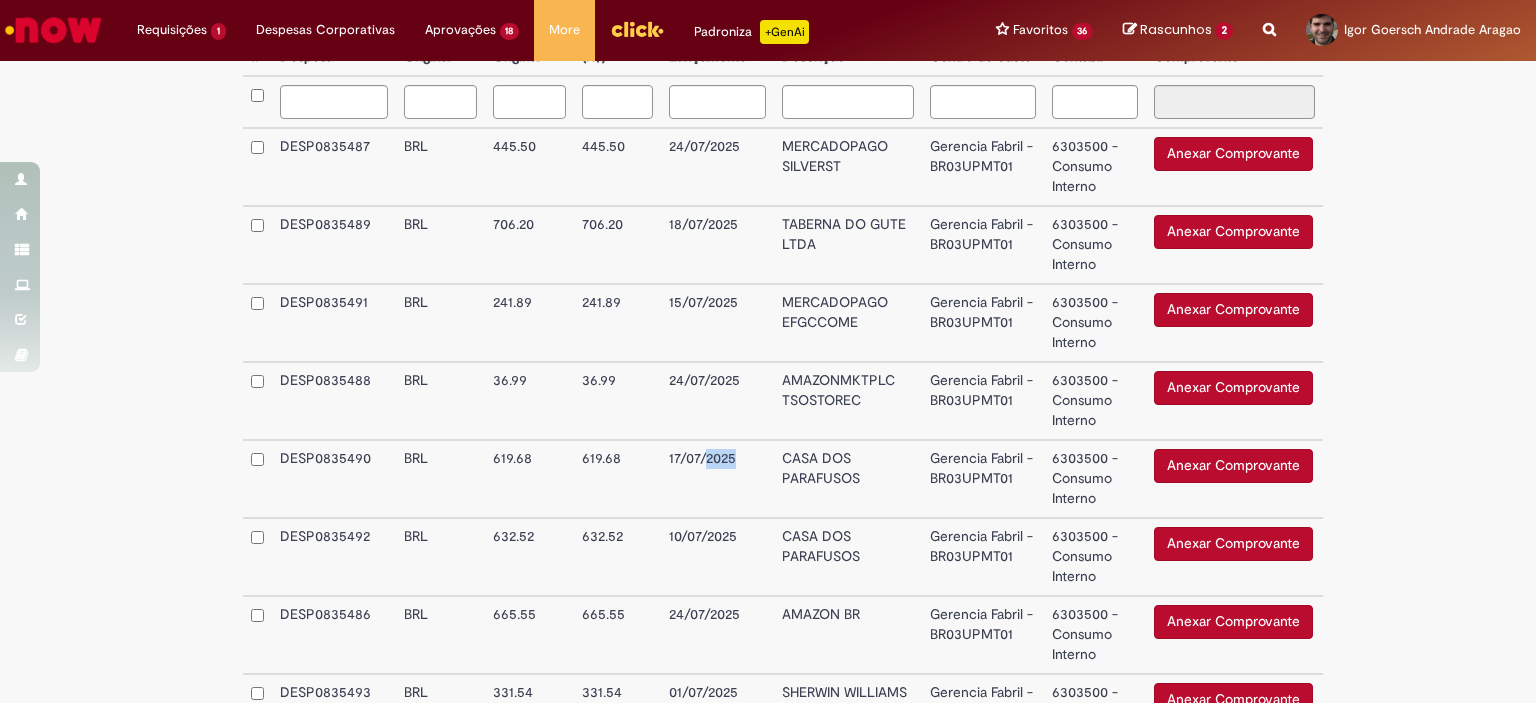 click on "17/07/2025" at bounding box center (718, 479) 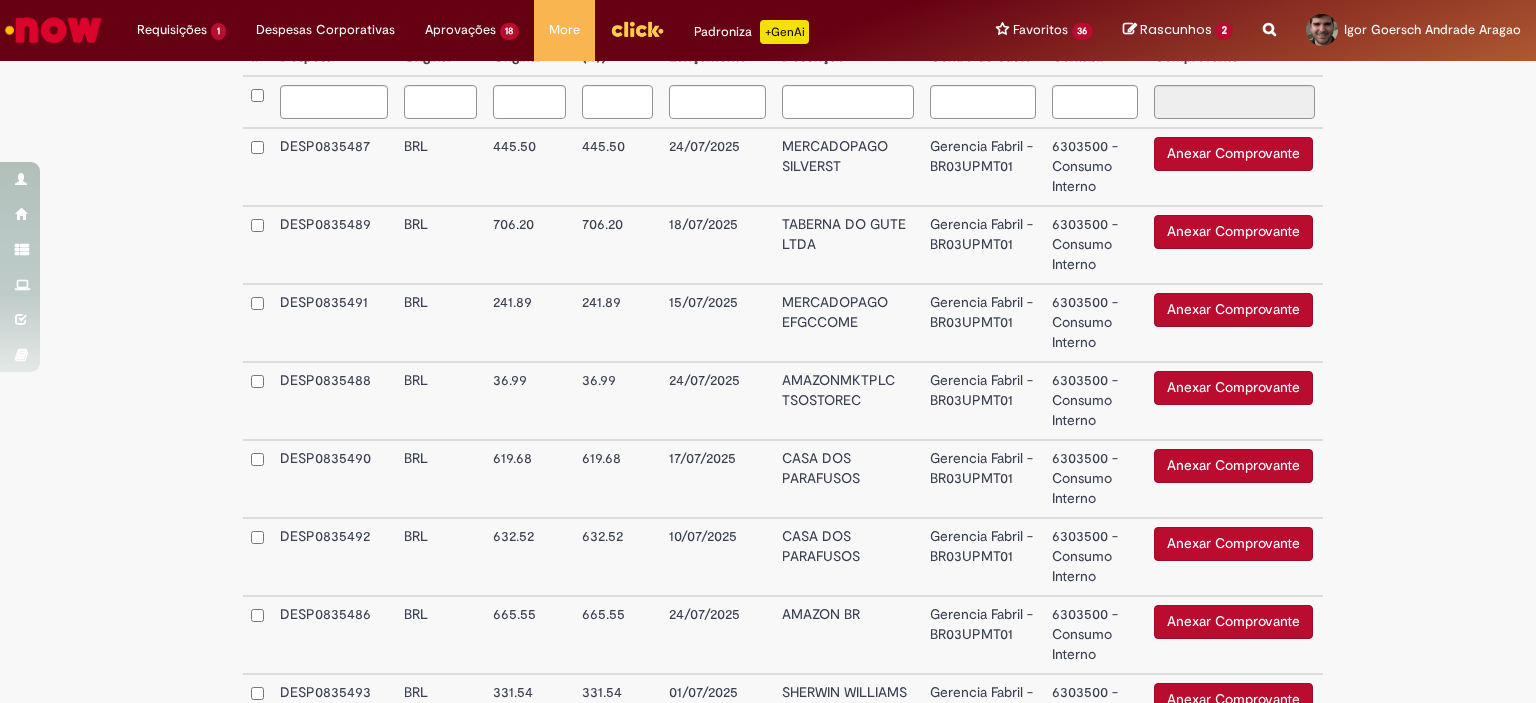 click on "17/07/2025" at bounding box center [718, 479] 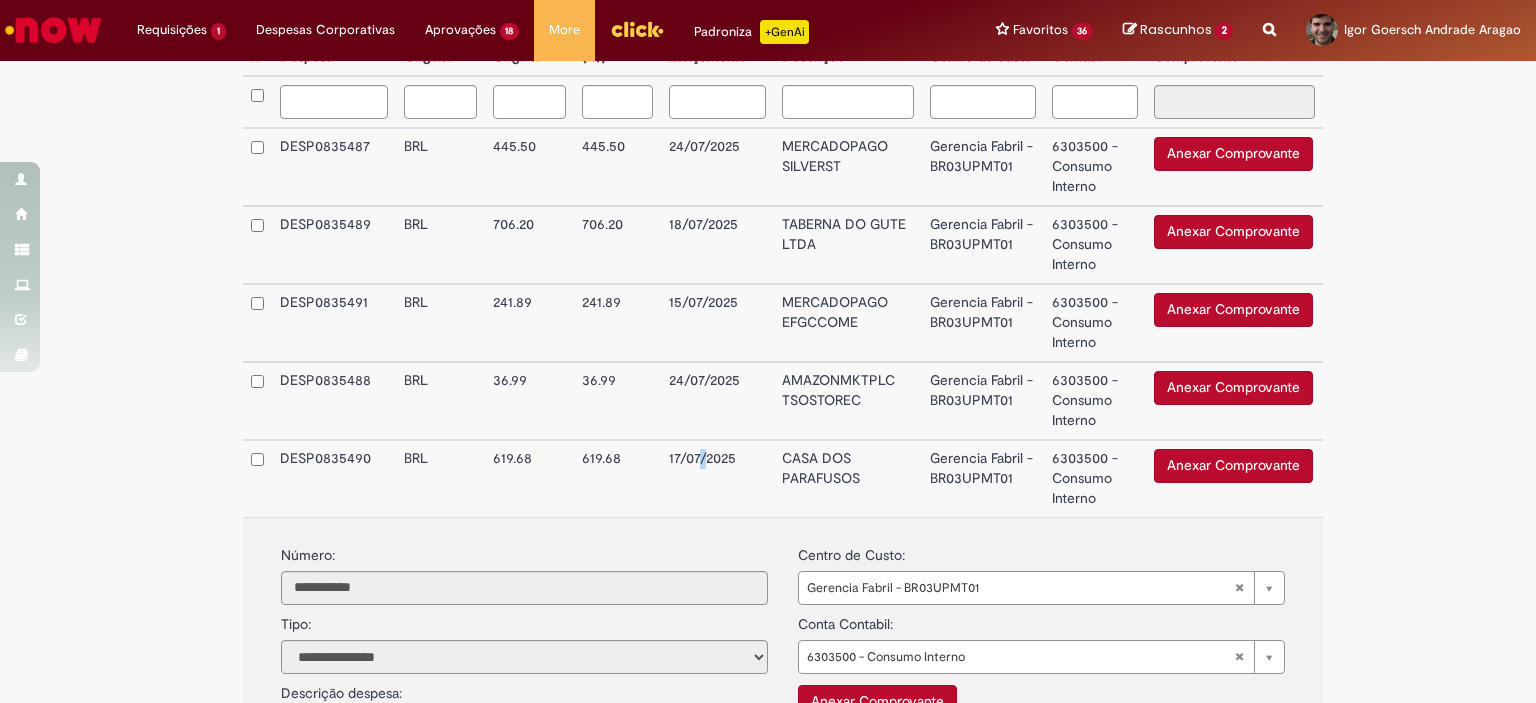 click on "17/07/2025" at bounding box center [718, 478] 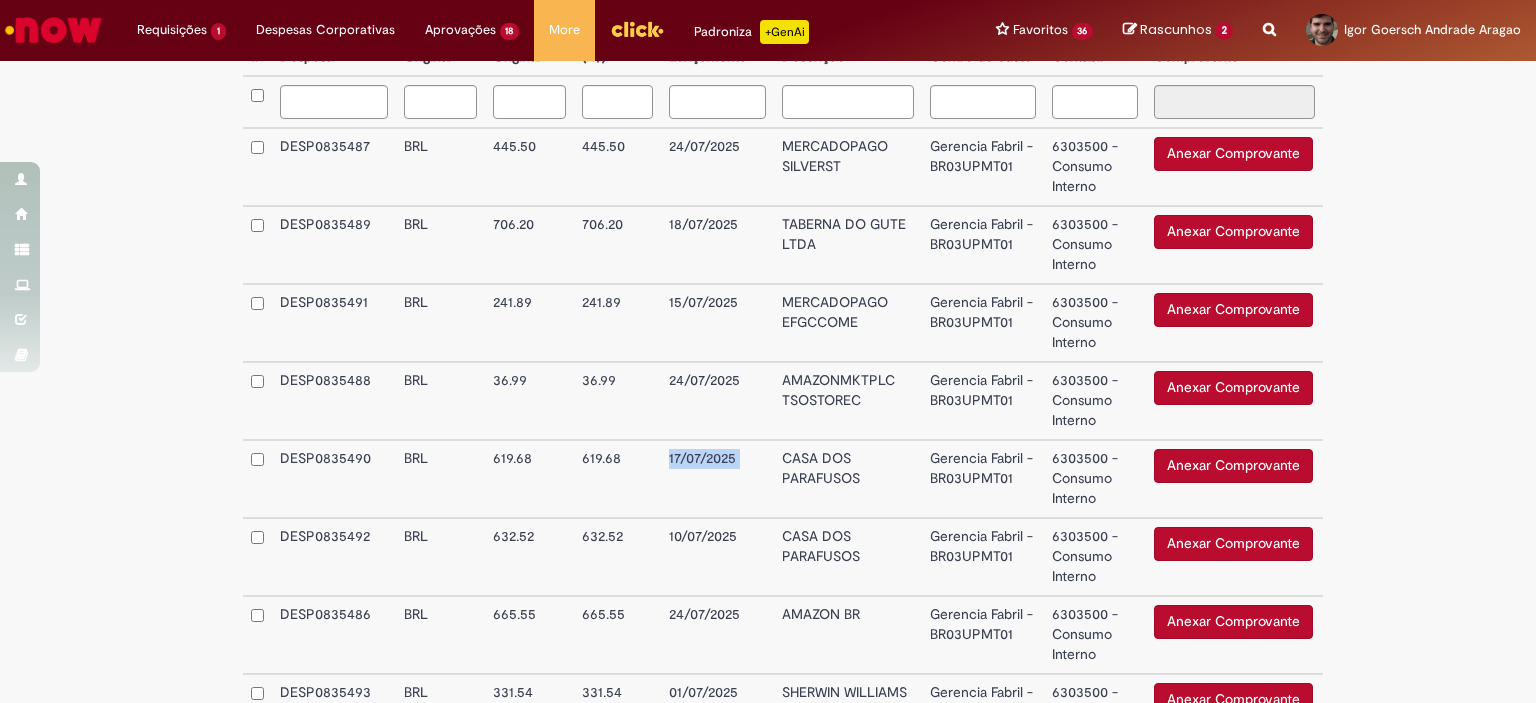 click on "17/07/2025" at bounding box center [718, 479] 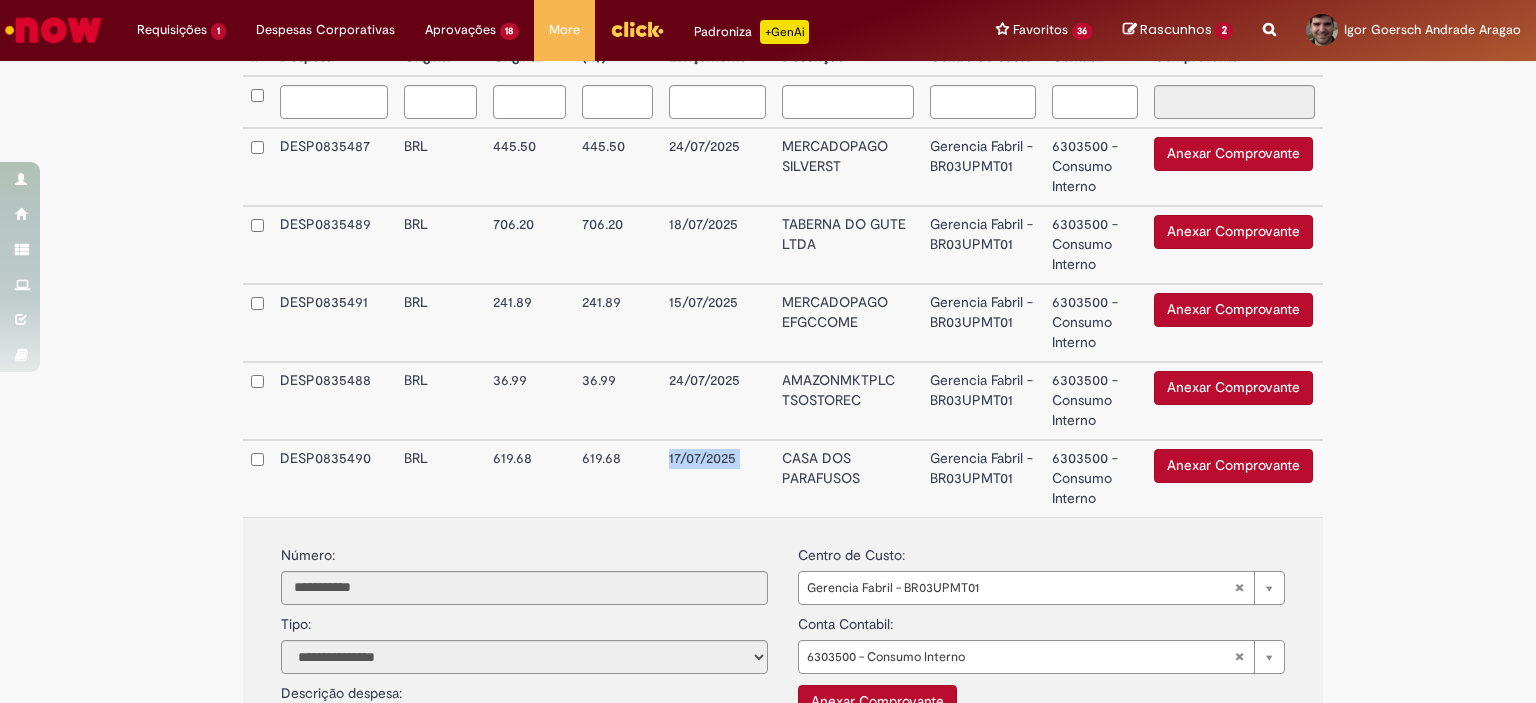 click on "17/07/2025" at bounding box center [718, 478] 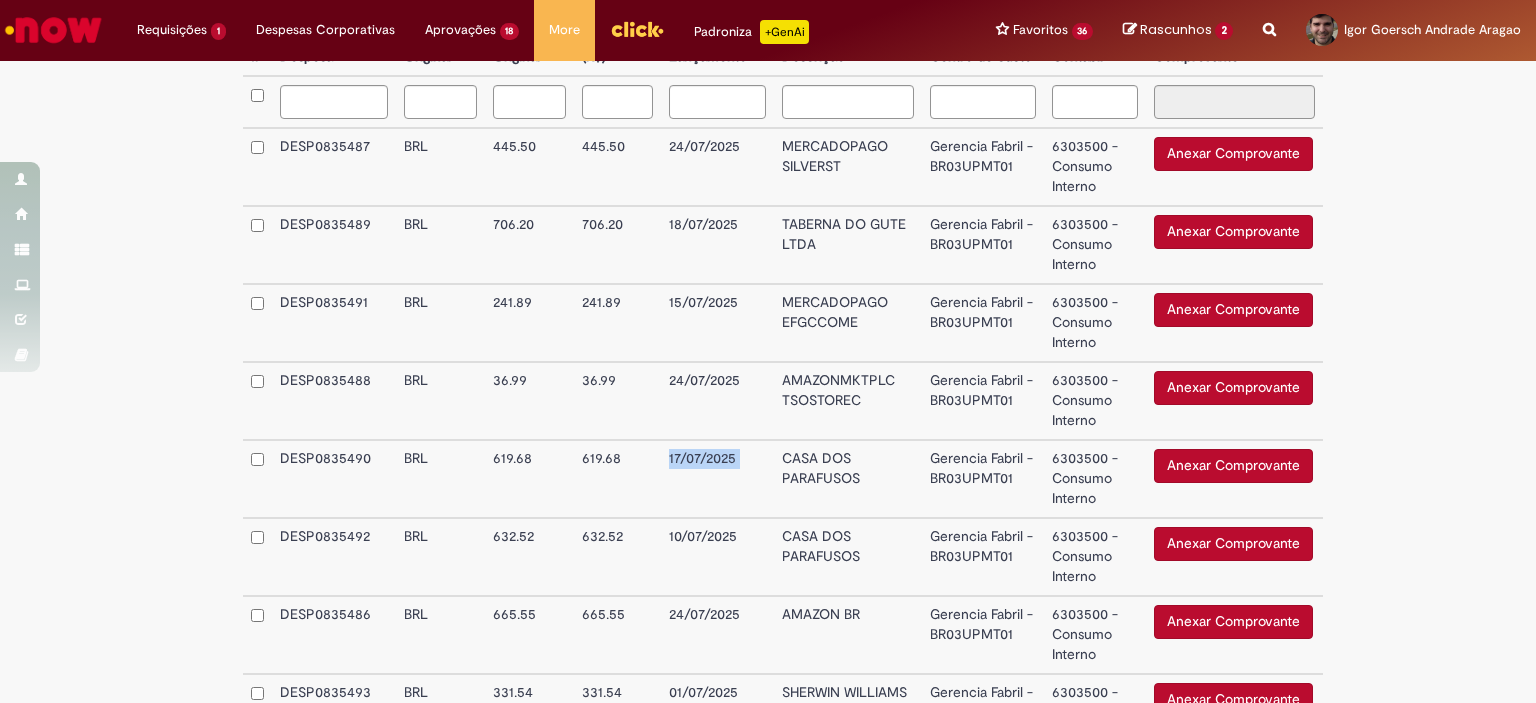 click on "17/07/2025" at bounding box center [718, 479] 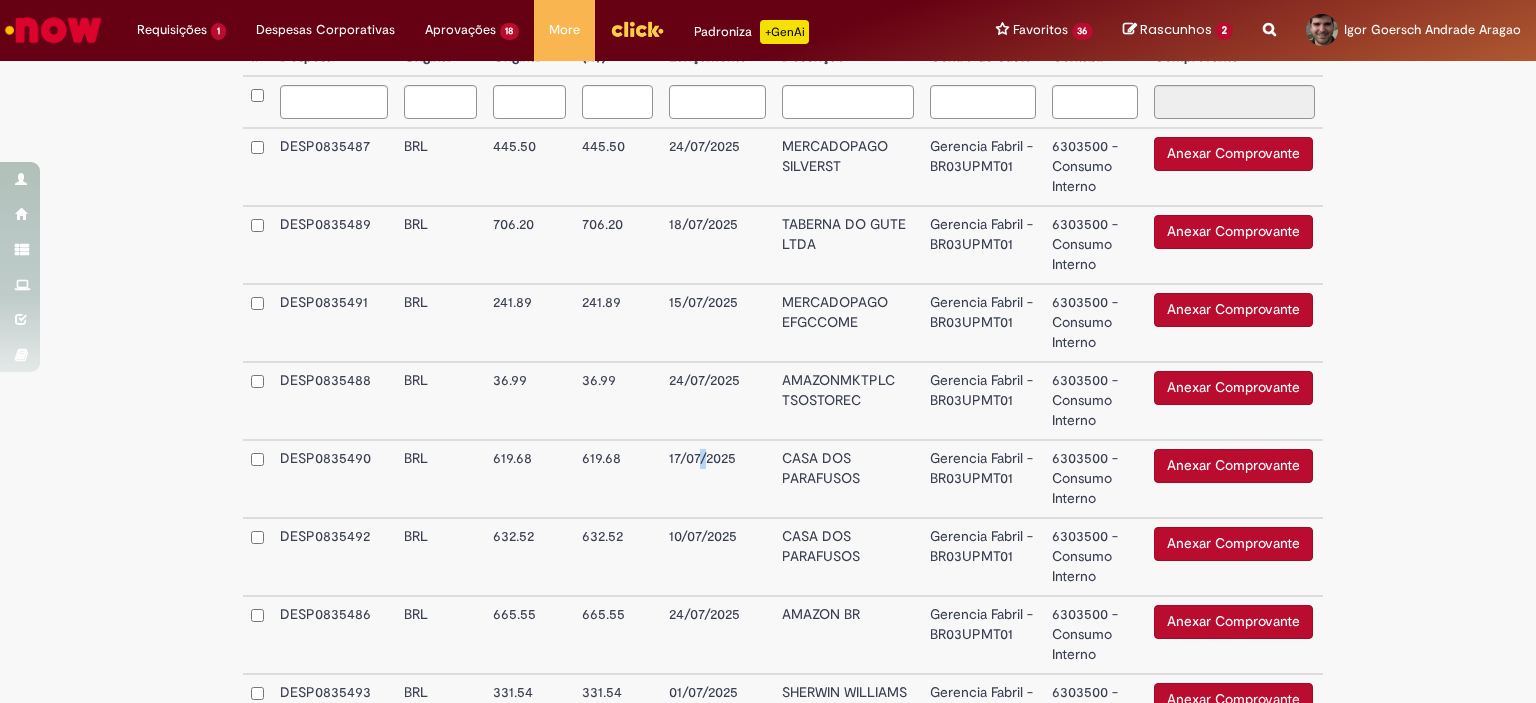 click on "17/07/2025" at bounding box center [718, 479] 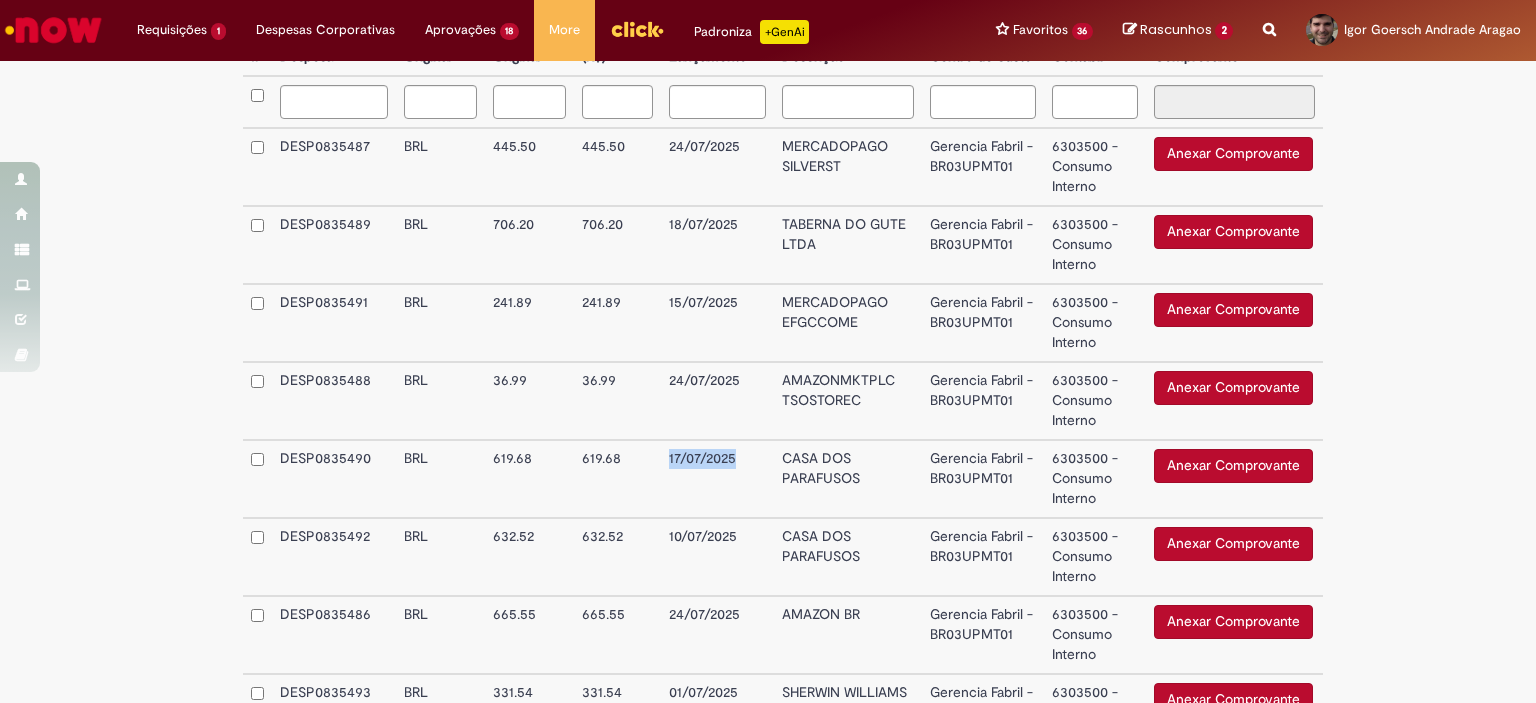 drag, startPoint x: 661, startPoint y: 460, endPoint x: 764, endPoint y: 463, distance: 103.04368 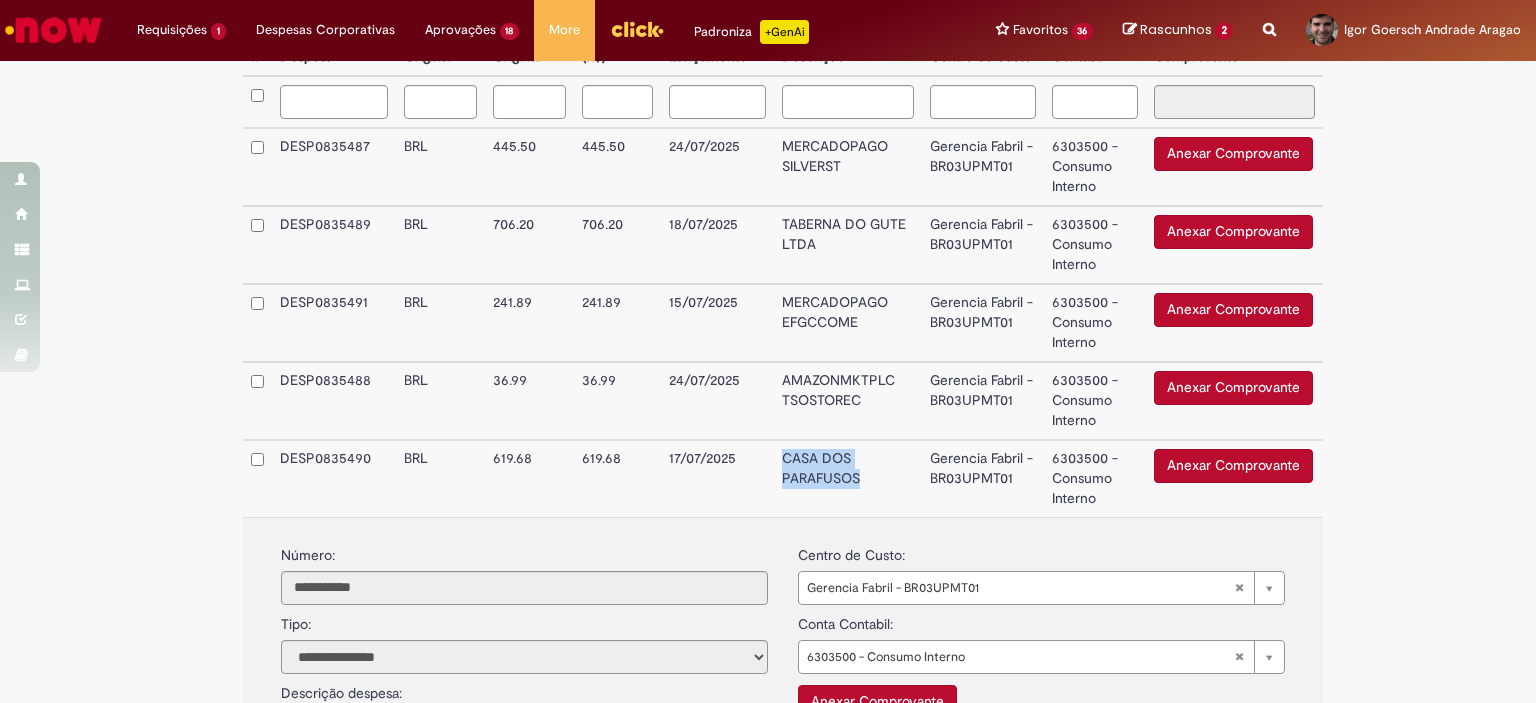 drag, startPoint x: 823, startPoint y: 475, endPoint x: 861, endPoint y: 493, distance: 42.047592 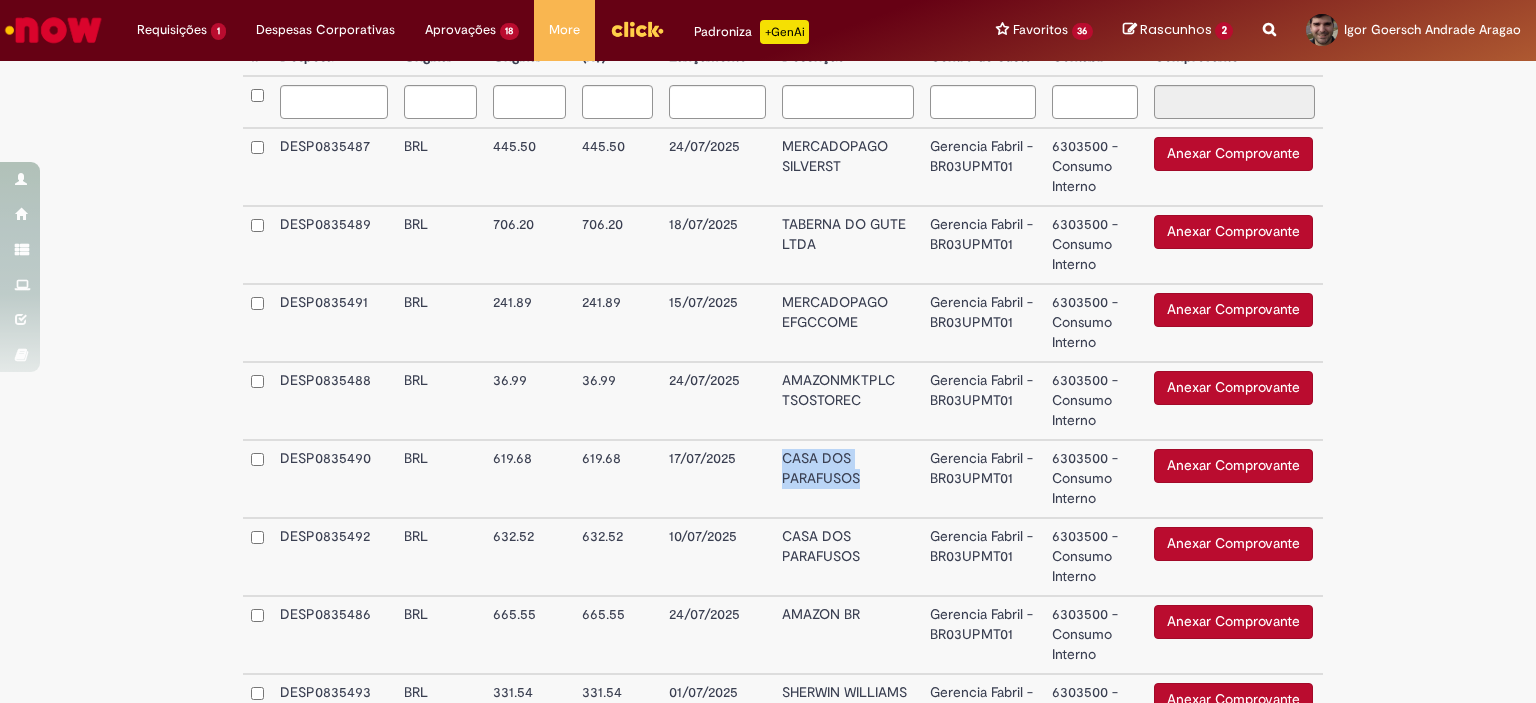 scroll, scrollTop: 808, scrollLeft: 0, axis: vertical 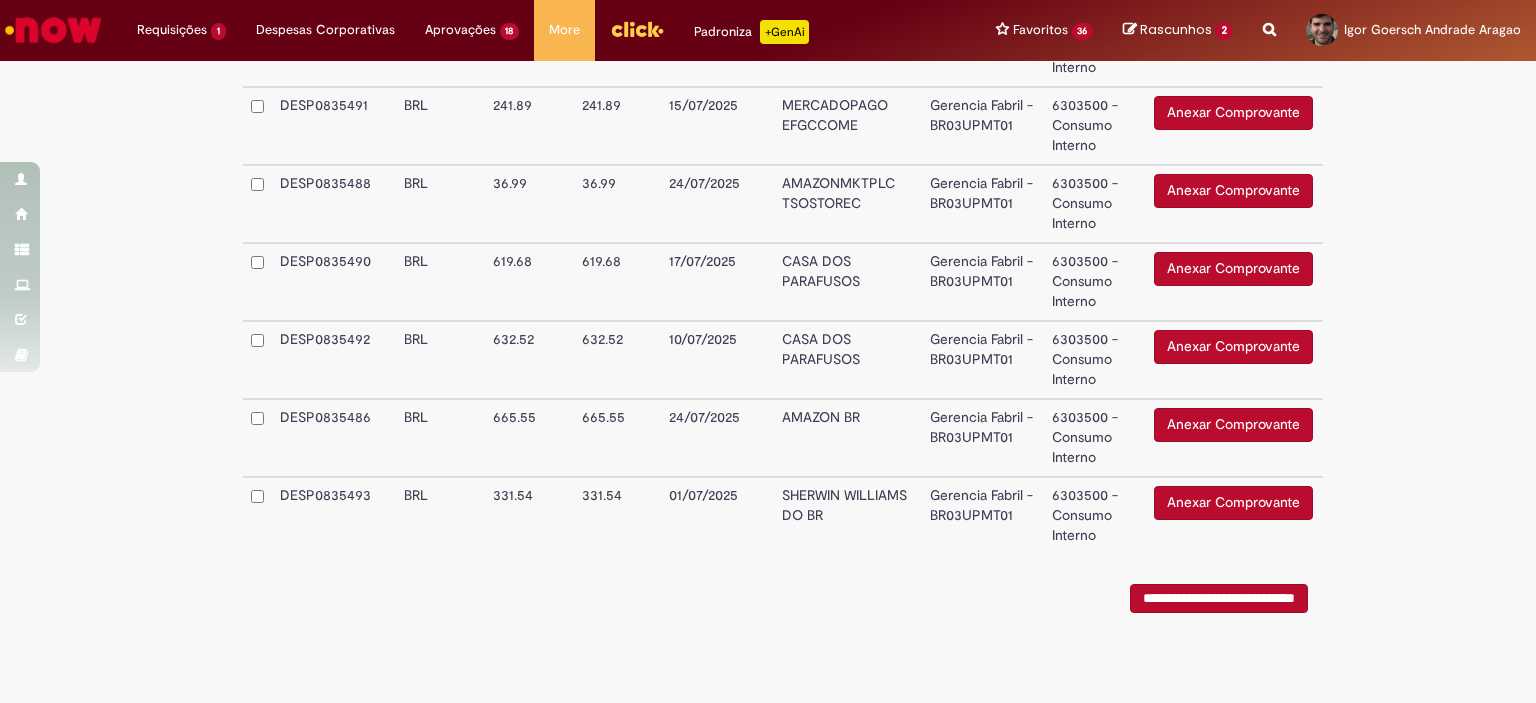 click on "10/07/2025" at bounding box center [718, 360] 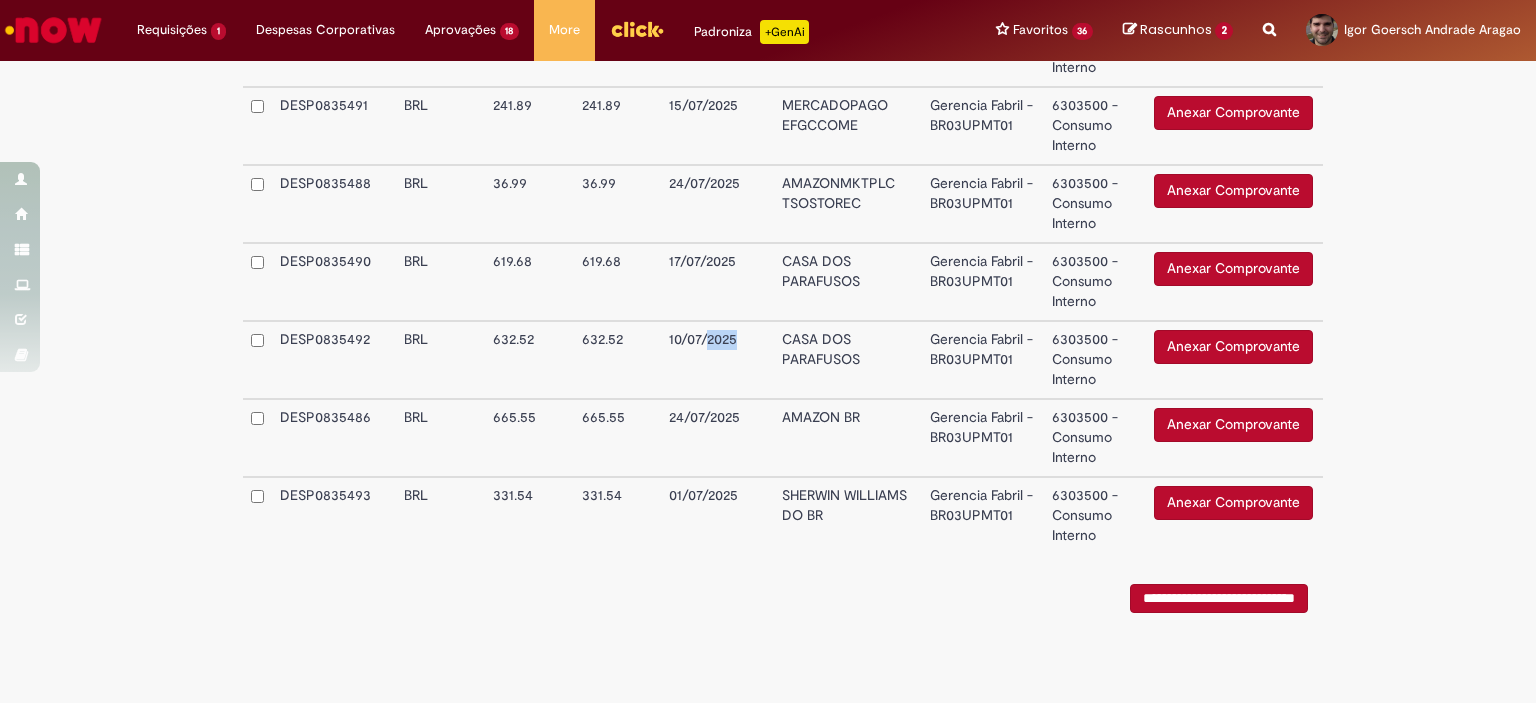 click on "10/07/2025" at bounding box center (718, 360) 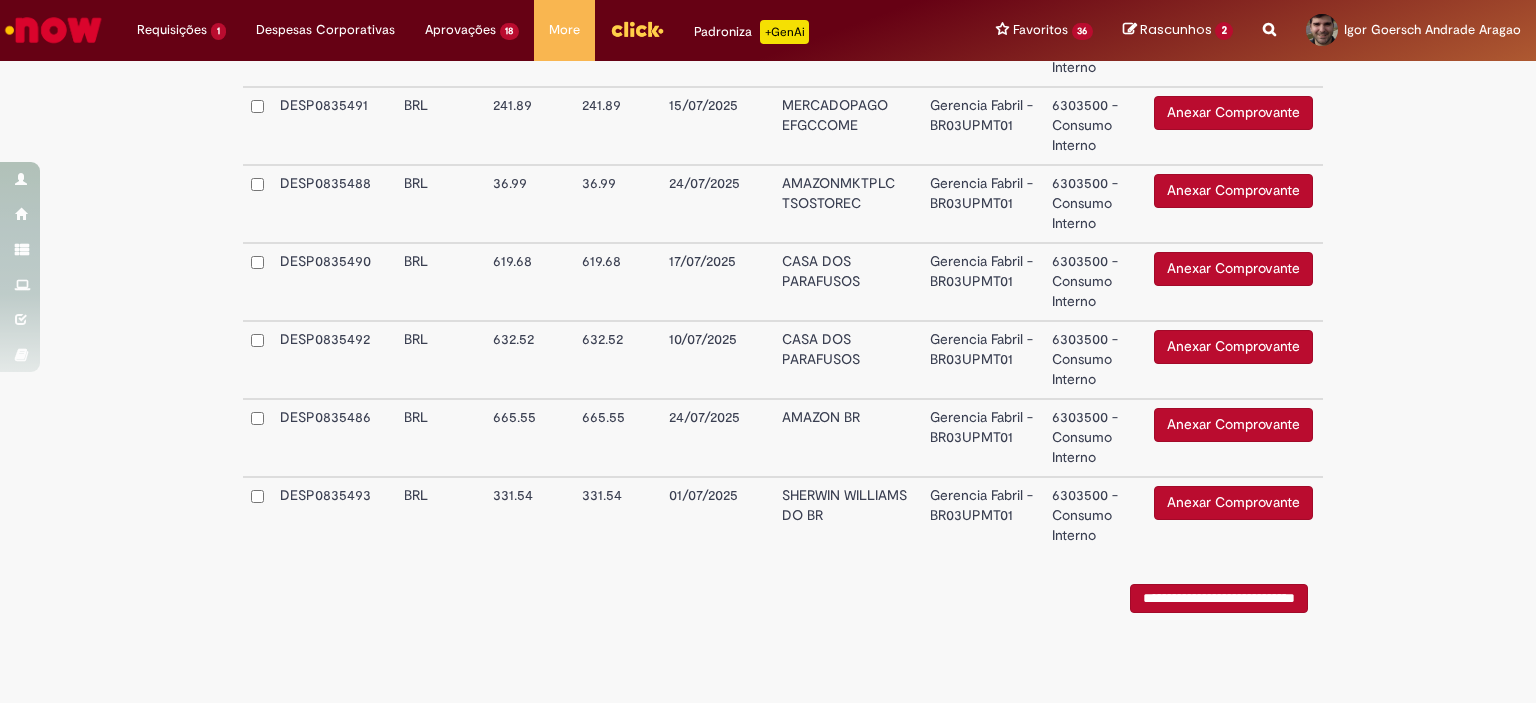 click on "10/07/2025" at bounding box center [718, 360] 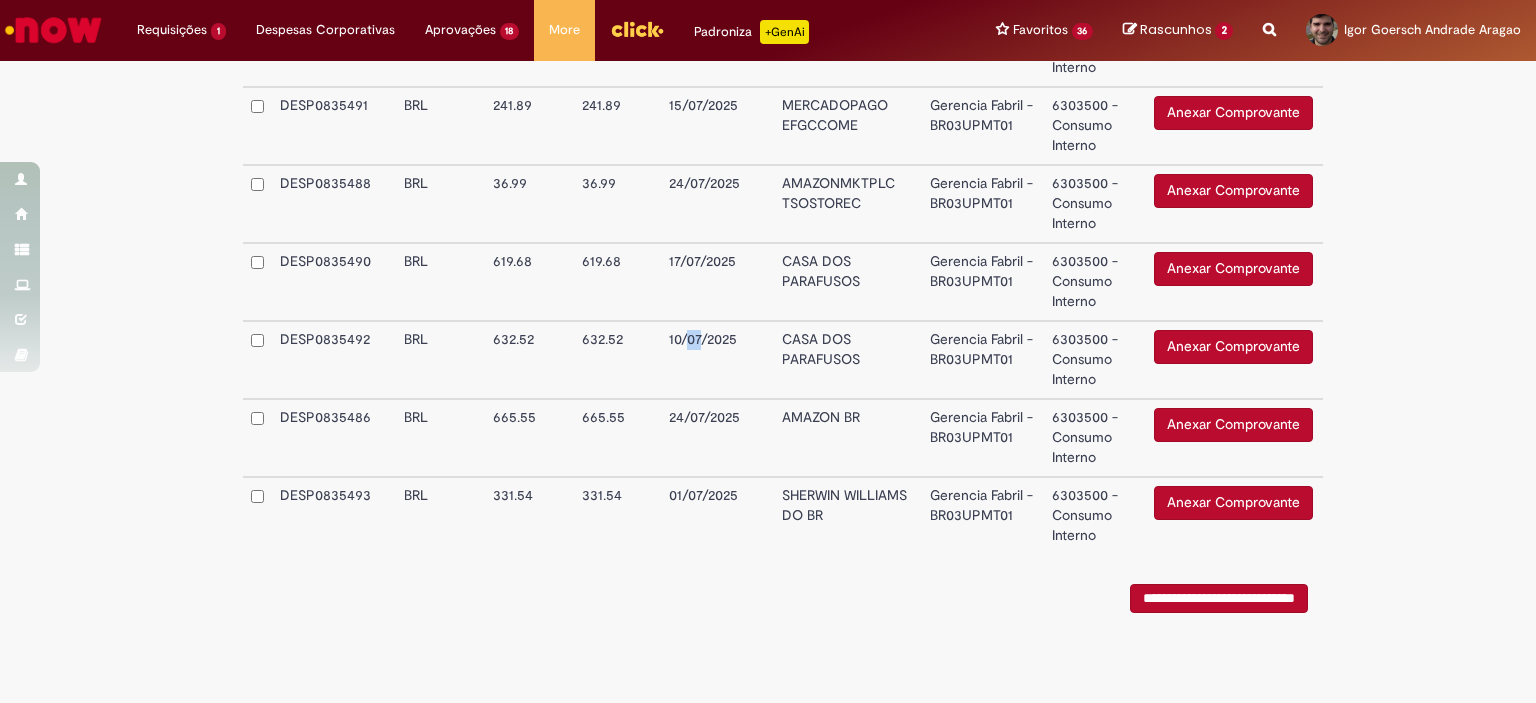 click on "10/07/2025" at bounding box center (718, 360) 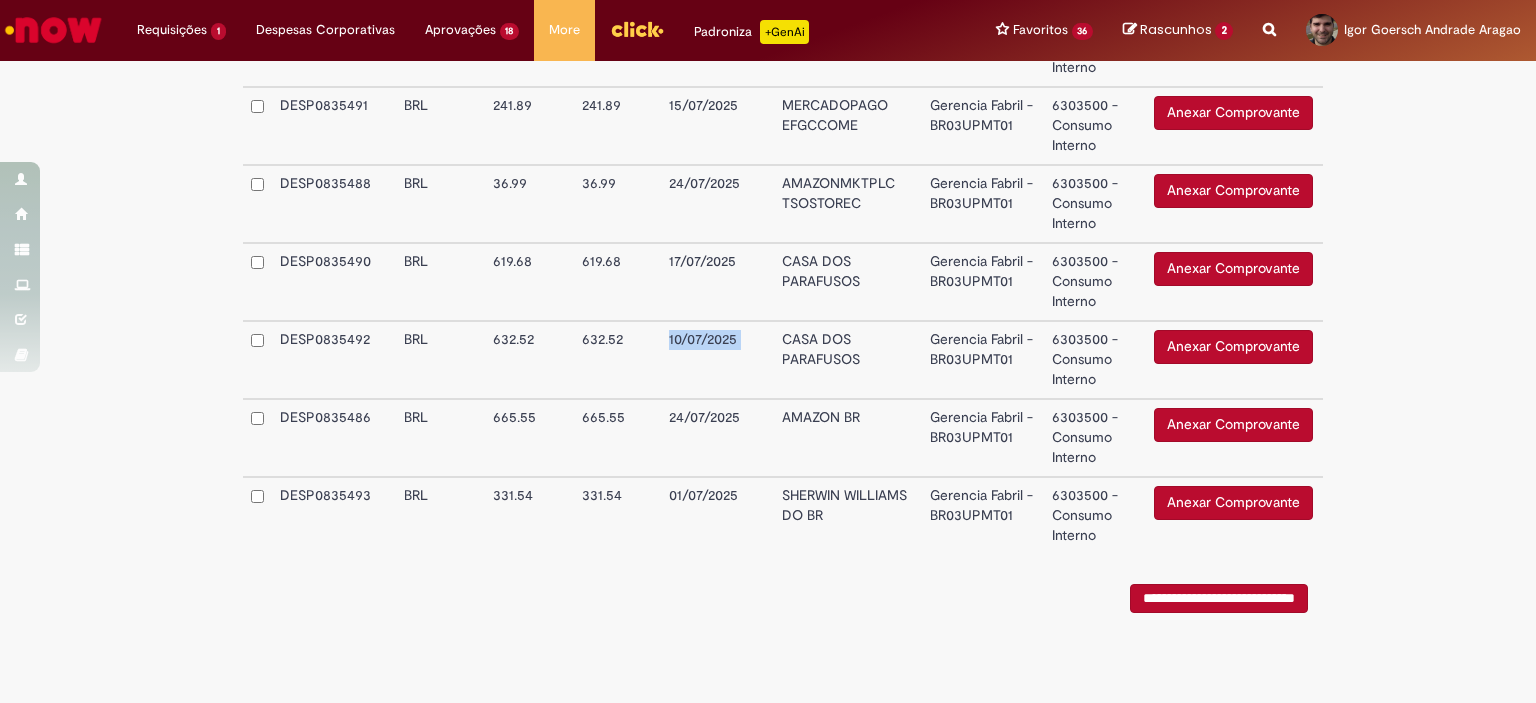 click on "10/07/2025" at bounding box center (718, 360) 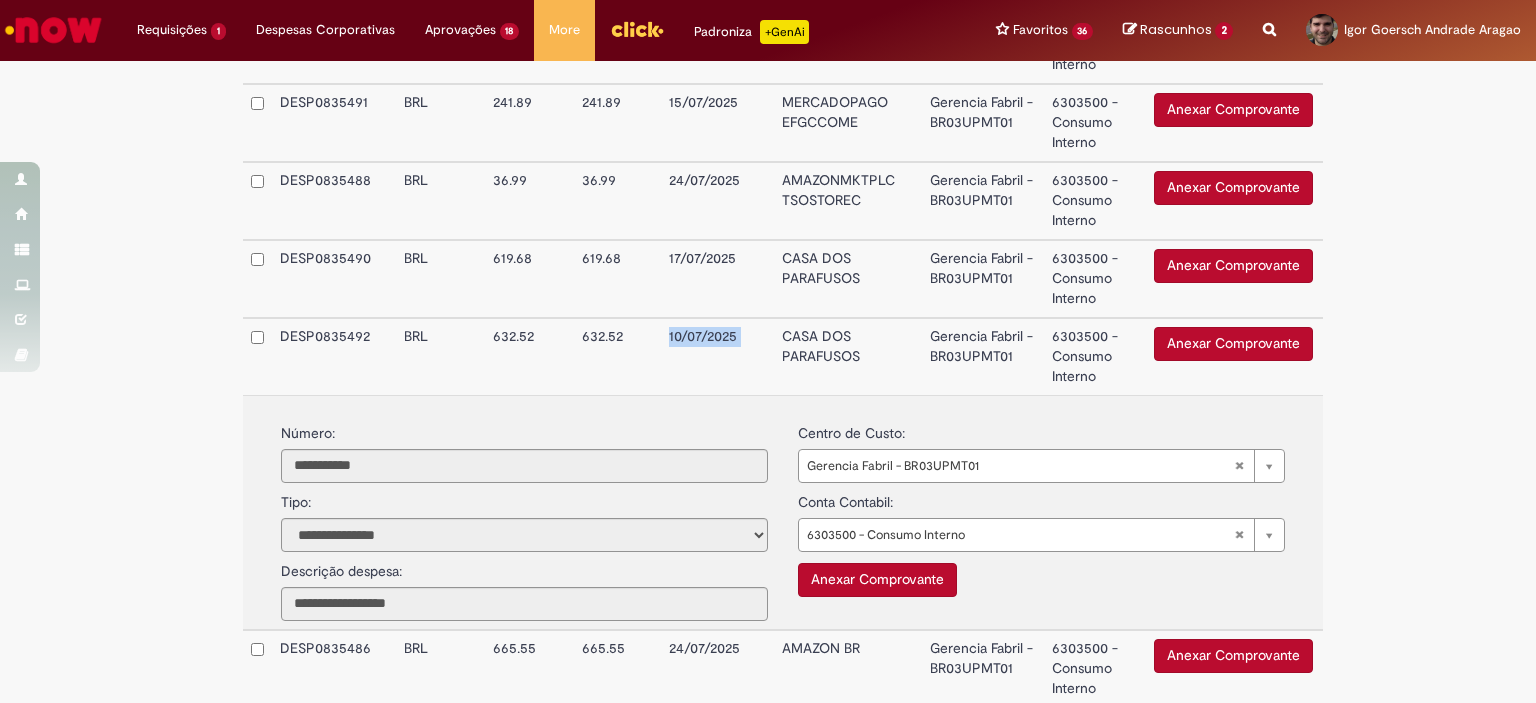 click on "10/07/2025" at bounding box center [718, 356] 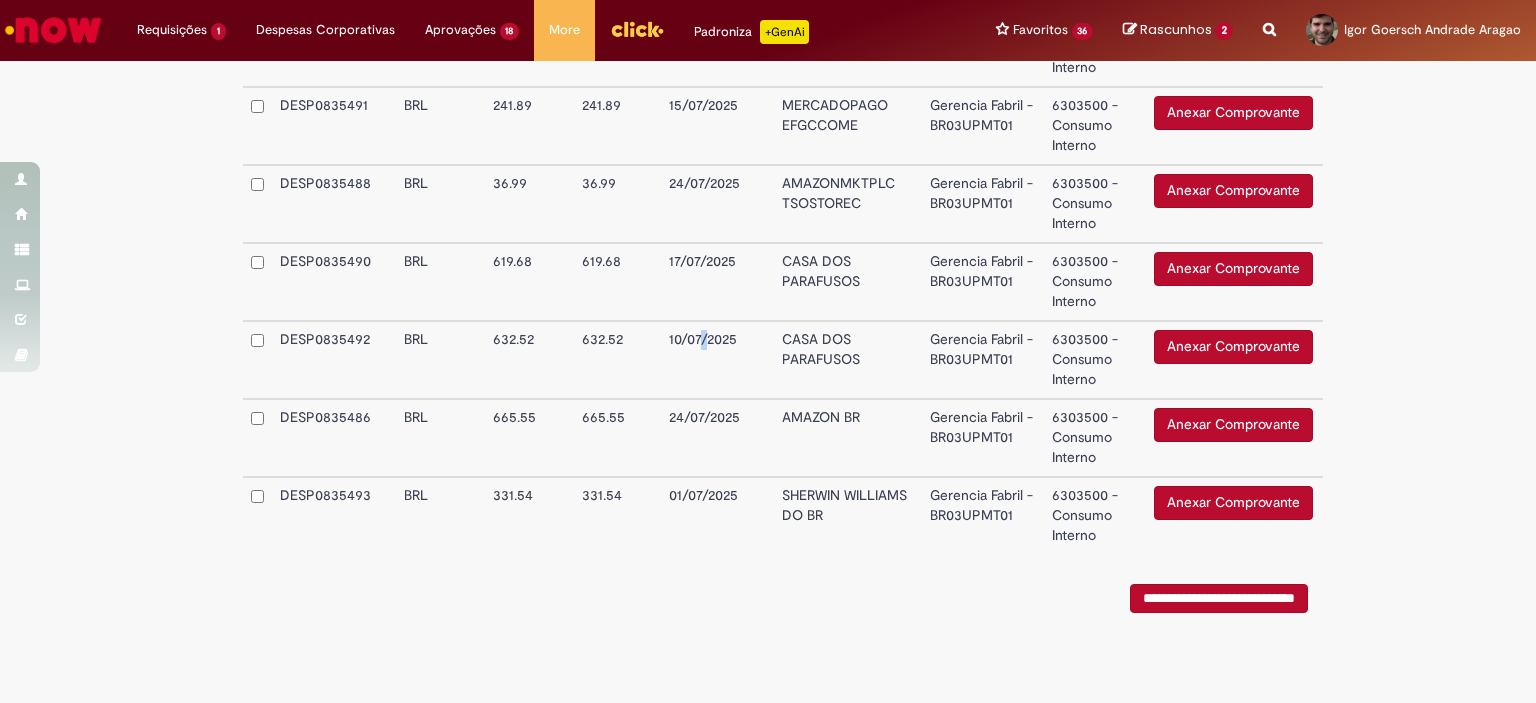 click on "10/07/2025" at bounding box center [718, 360] 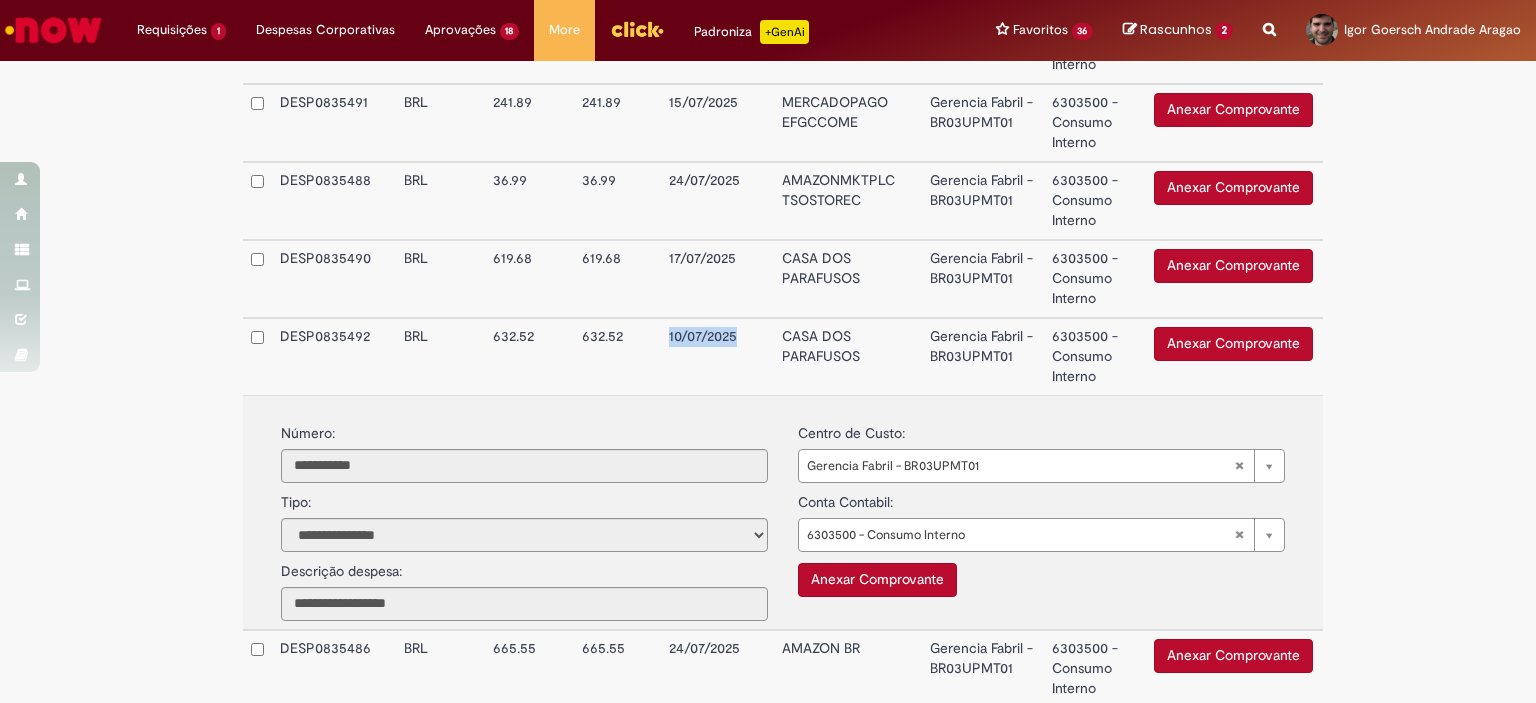 drag, startPoint x: 733, startPoint y: 335, endPoint x: 647, endPoint y: 335, distance: 86 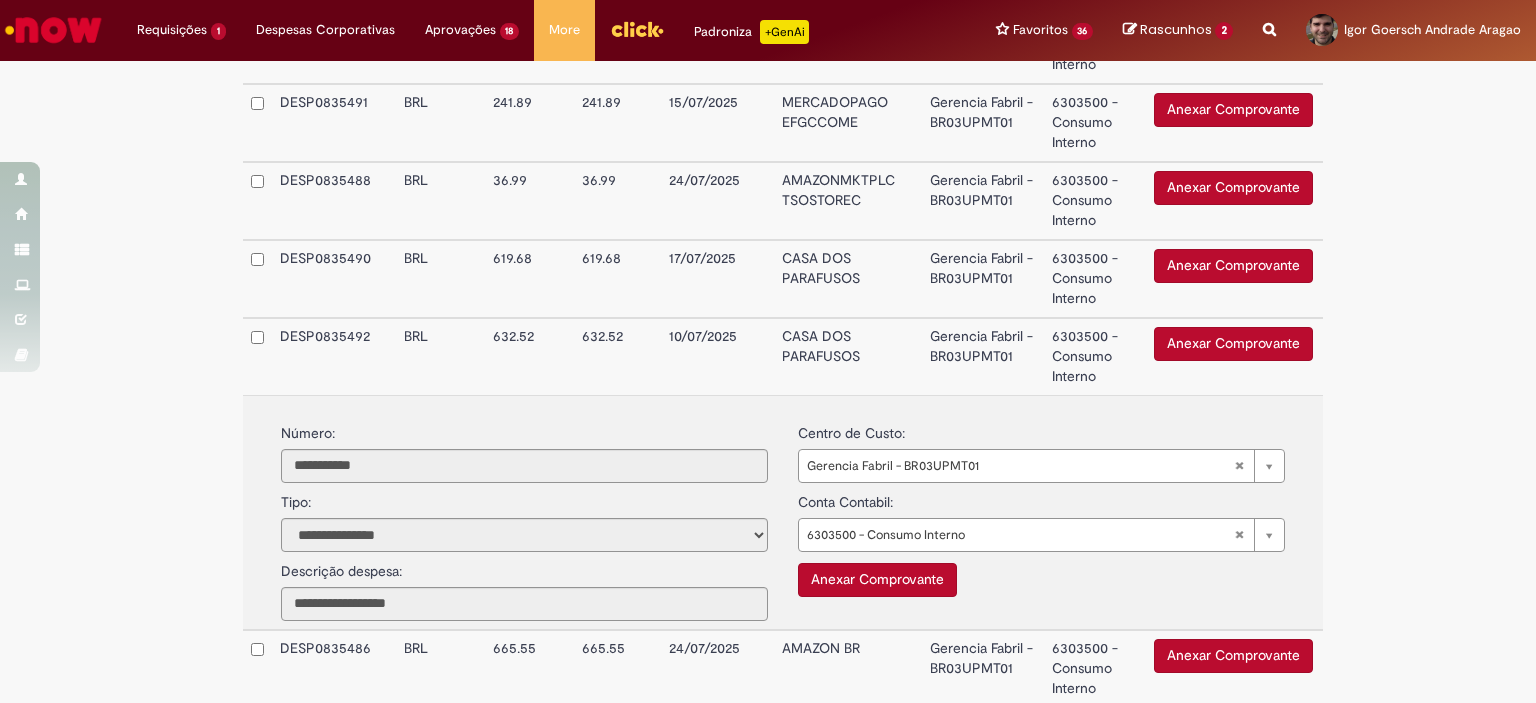 click on "632.52" at bounding box center (617, 356) 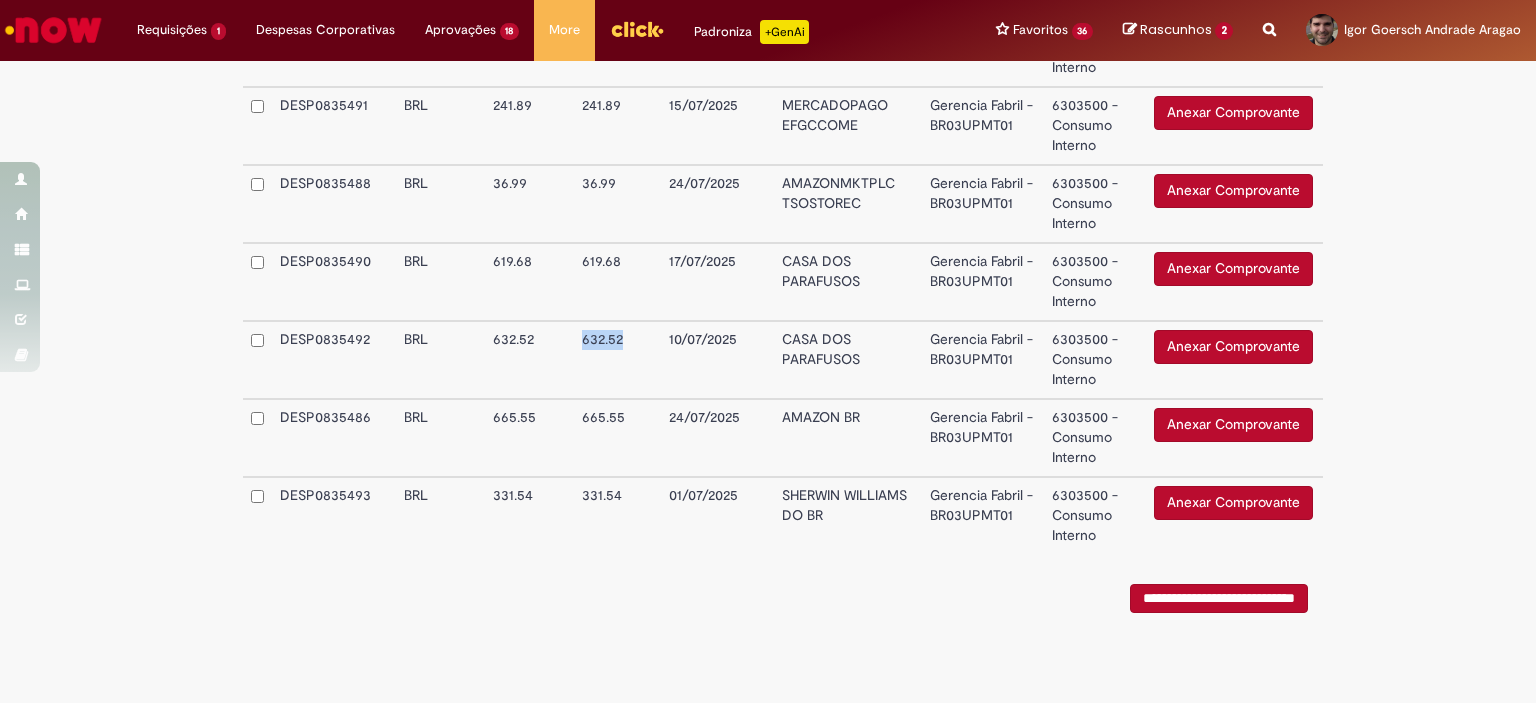 click on "632.52" at bounding box center [617, 360] 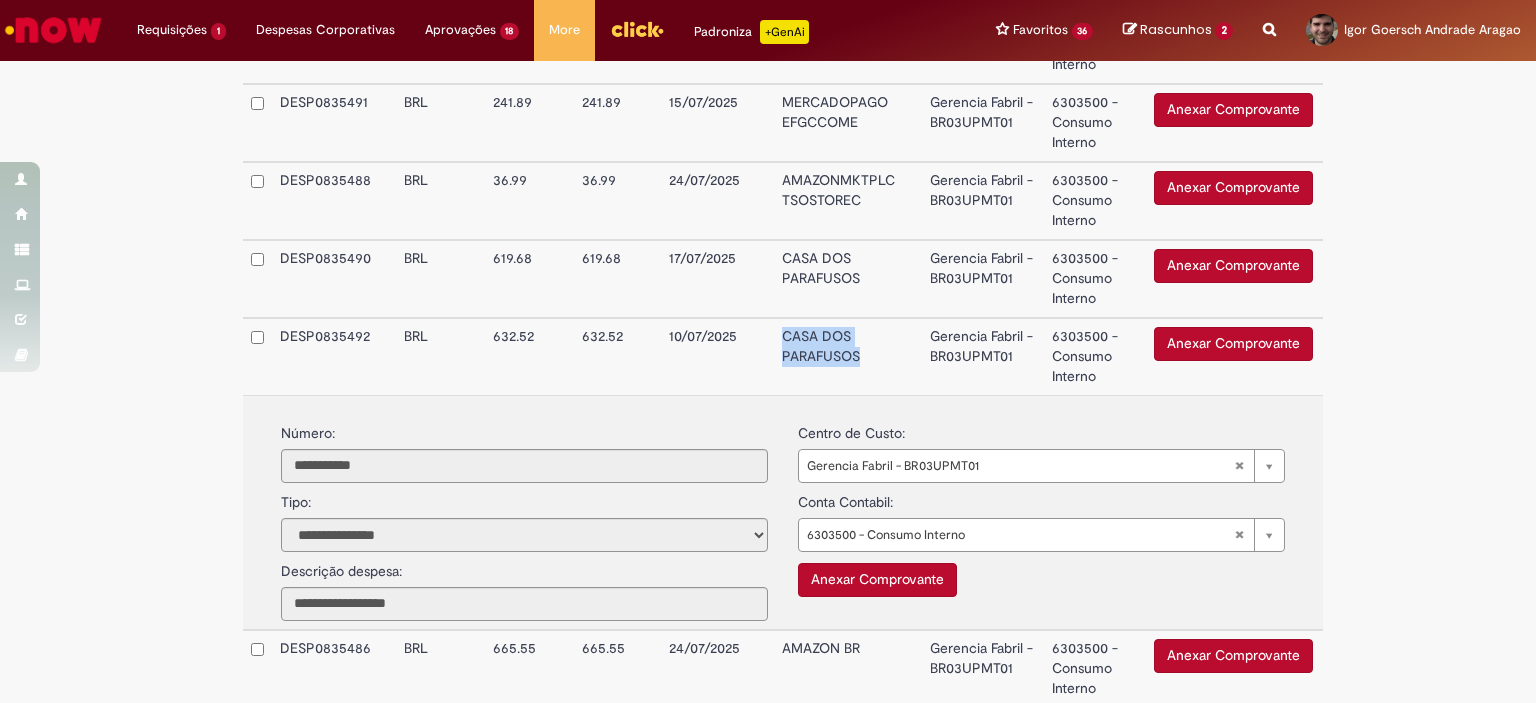 drag, startPoint x: 772, startPoint y: 337, endPoint x: 868, endPoint y: 352, distance: 97.16481 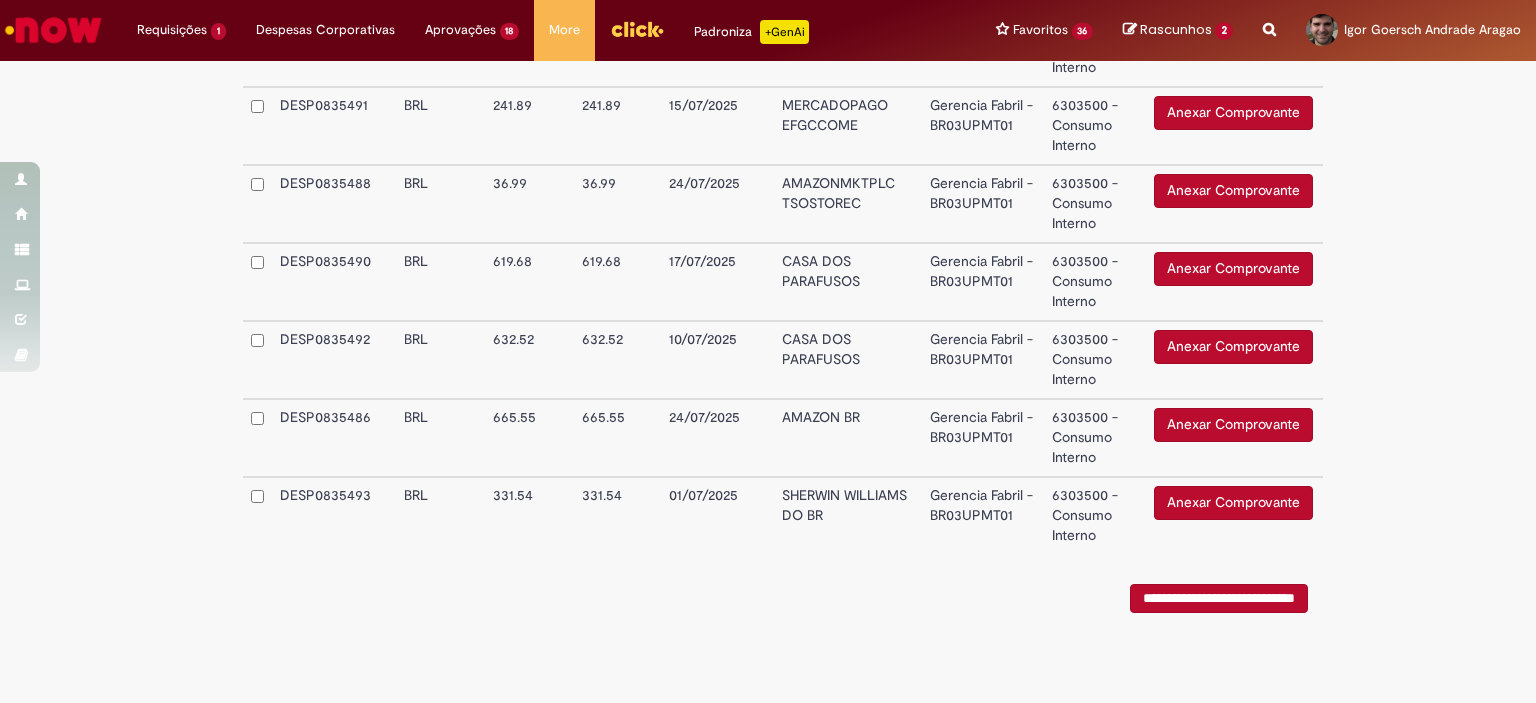 click on "665.55" at bounding box center [617, 438] 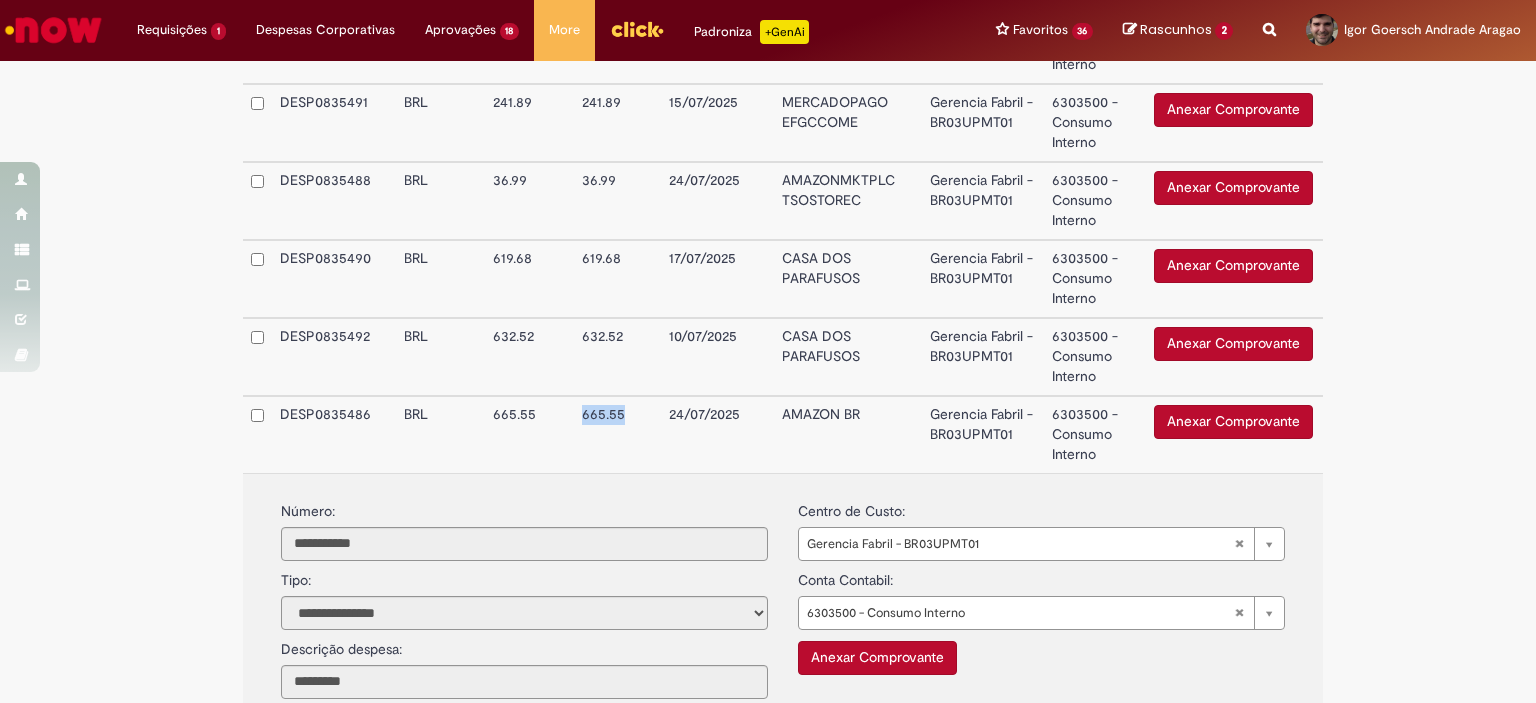 click on "665.55" at bounding box center (617, 434) 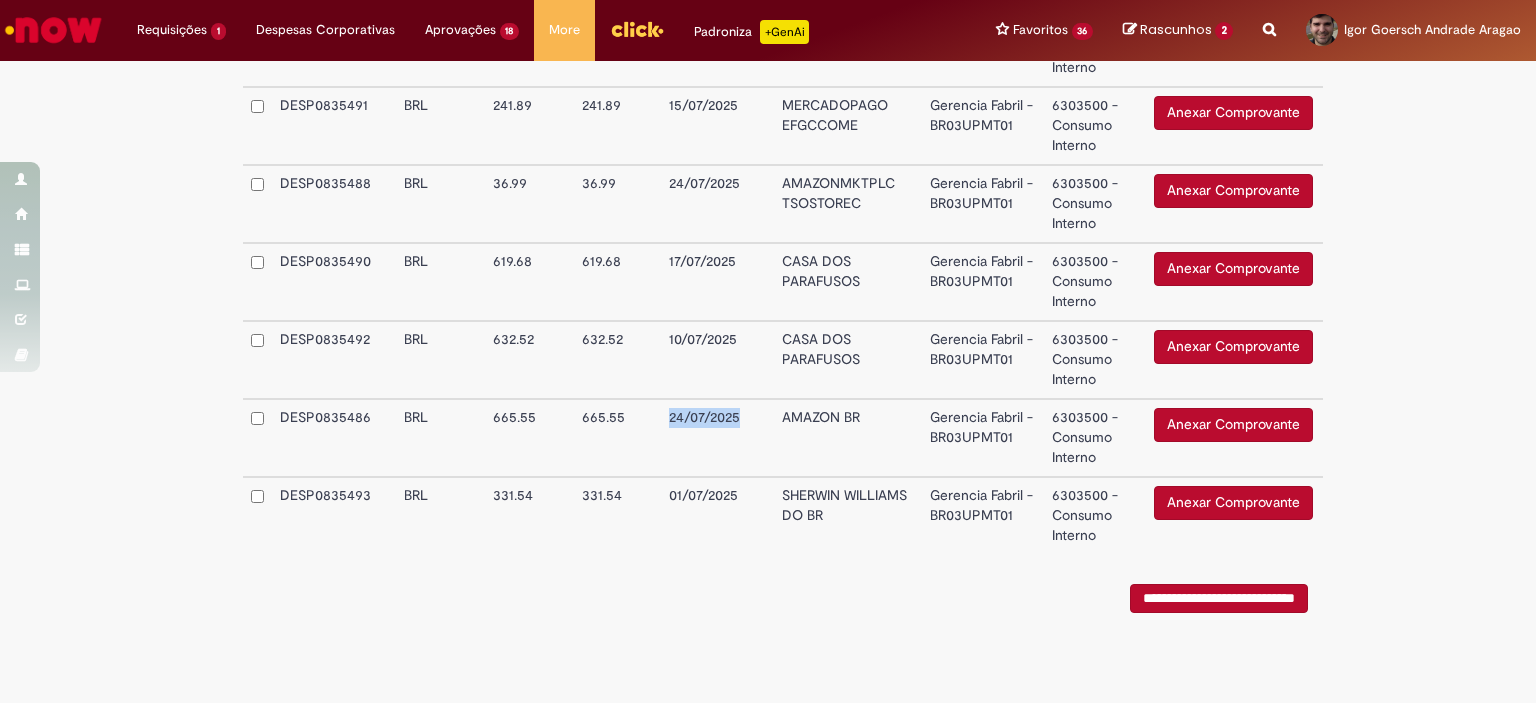 drag, startPoint x: 665, startPoint y: 417, endPoint x: 744, endPoint y: 419, distance: 79.025314 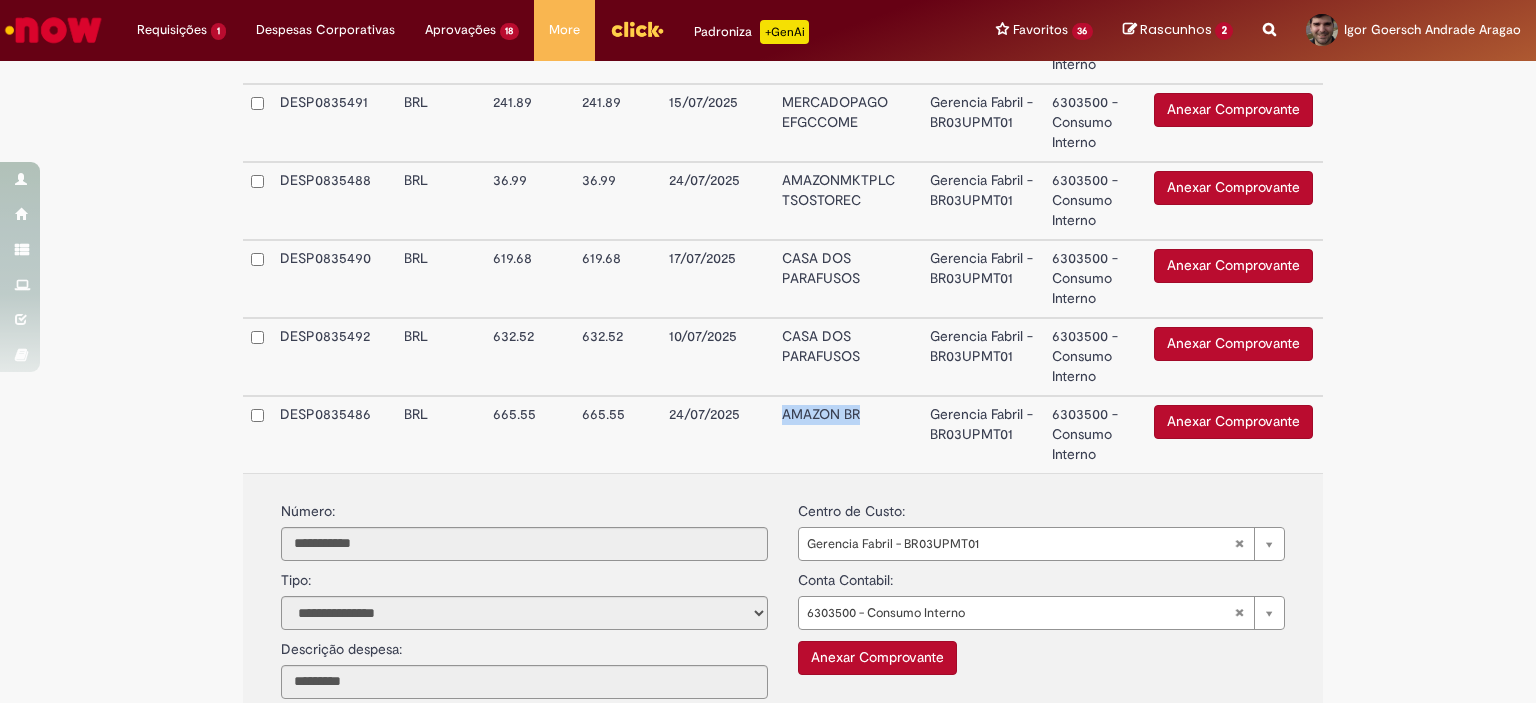drag, startPoint x: 776, startPoint y: 411, endPoint x: 870, endPoint y: 414, distance: 94.04786 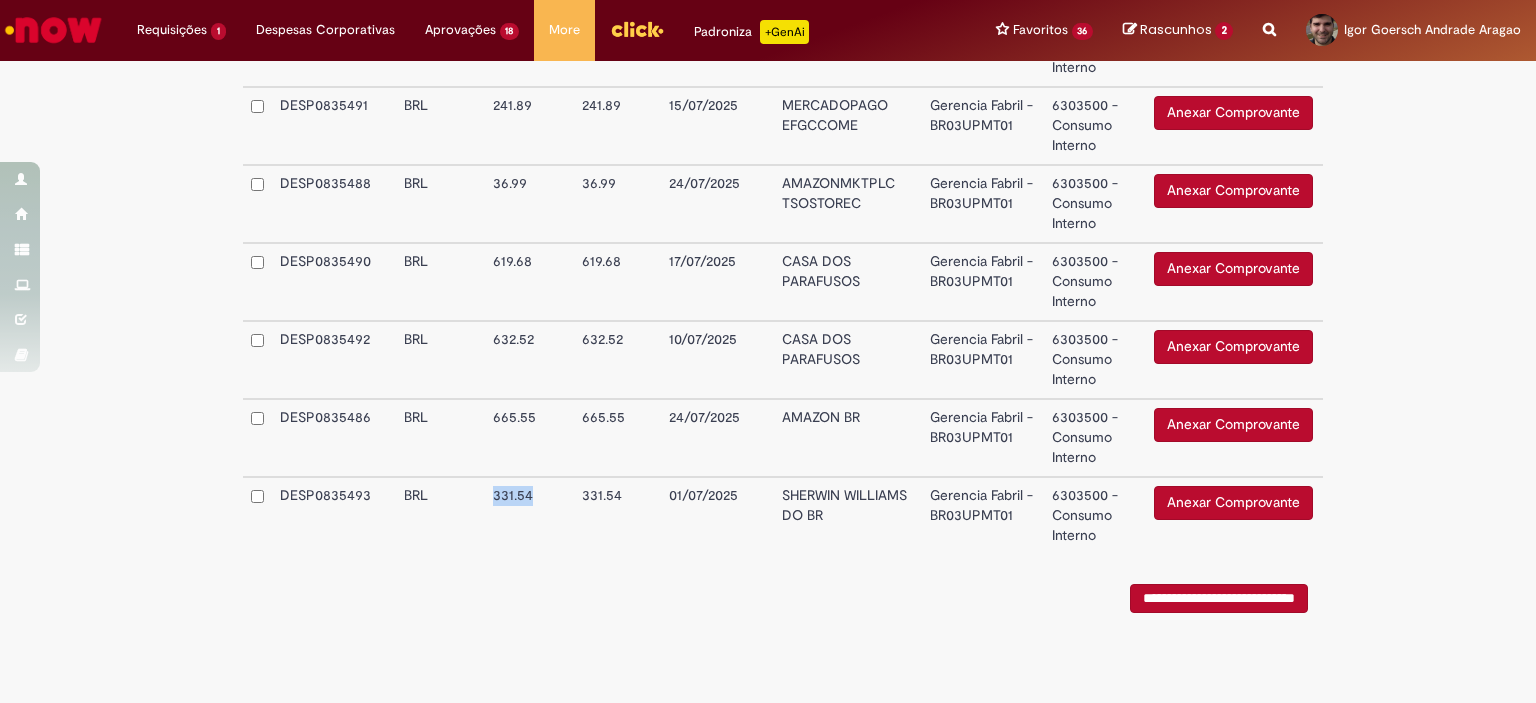 drag, startPoint x: 481, startPoint y: 491, endPoint x: 553, endPoint y: 492, distance: 72.00694 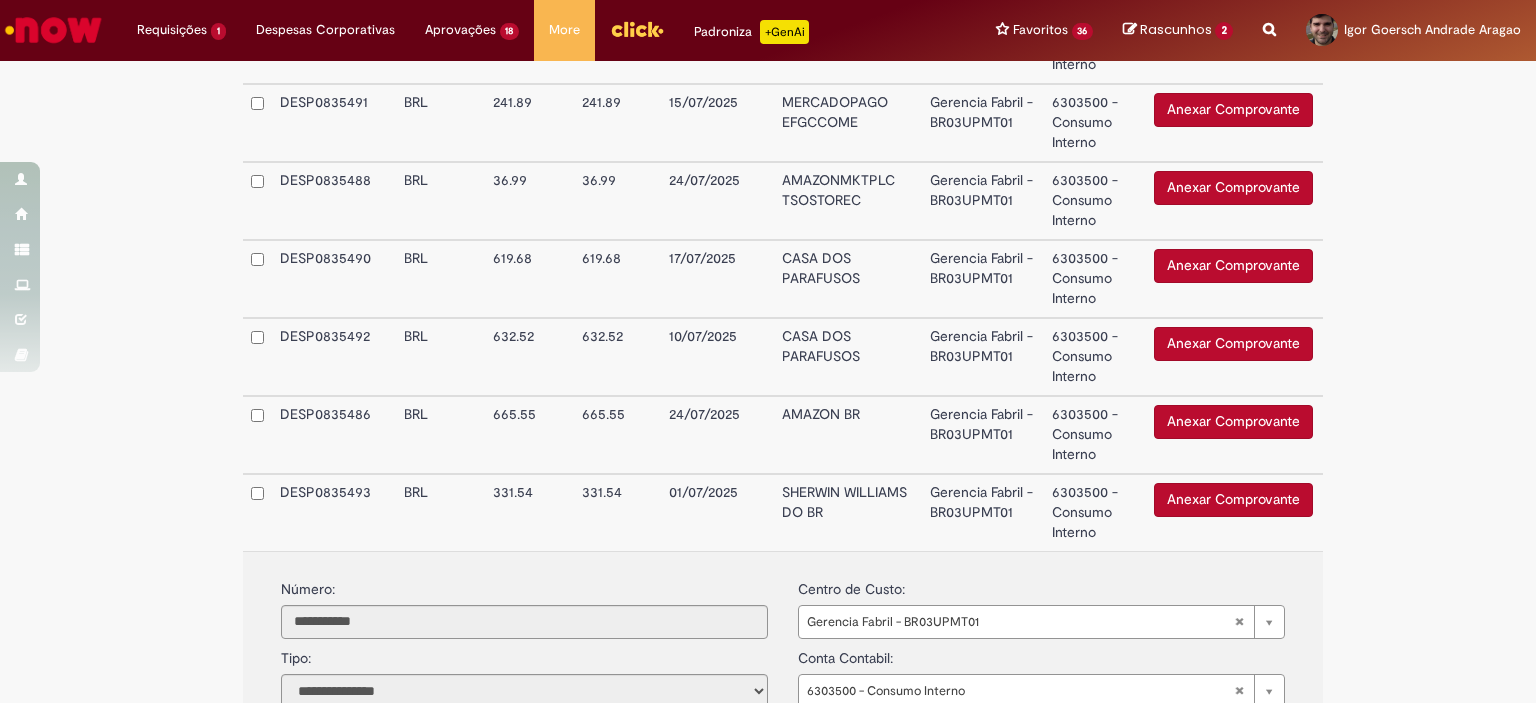 click on "01/07/2025" at bounding box center [718, 512] 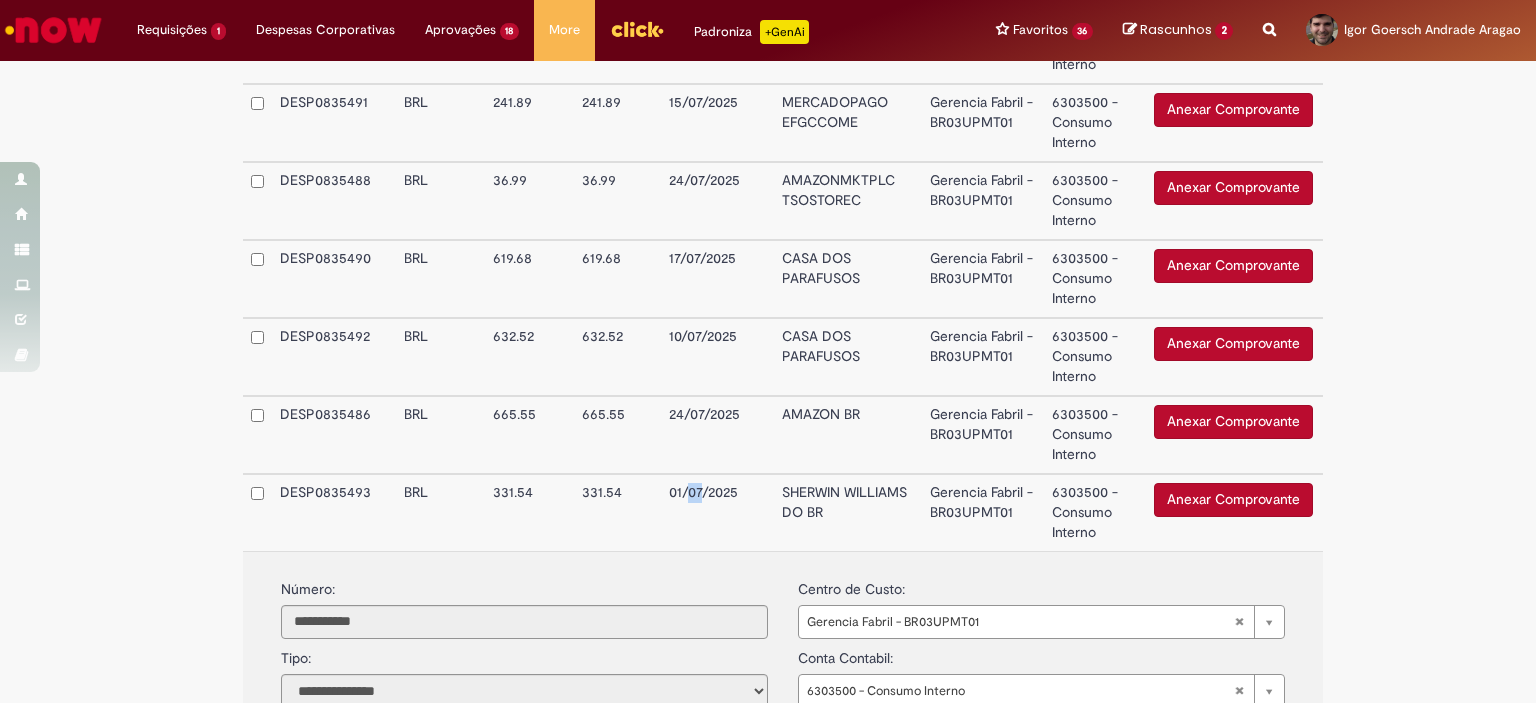 click on "01/07/2025" at bounding box center (718, 512) 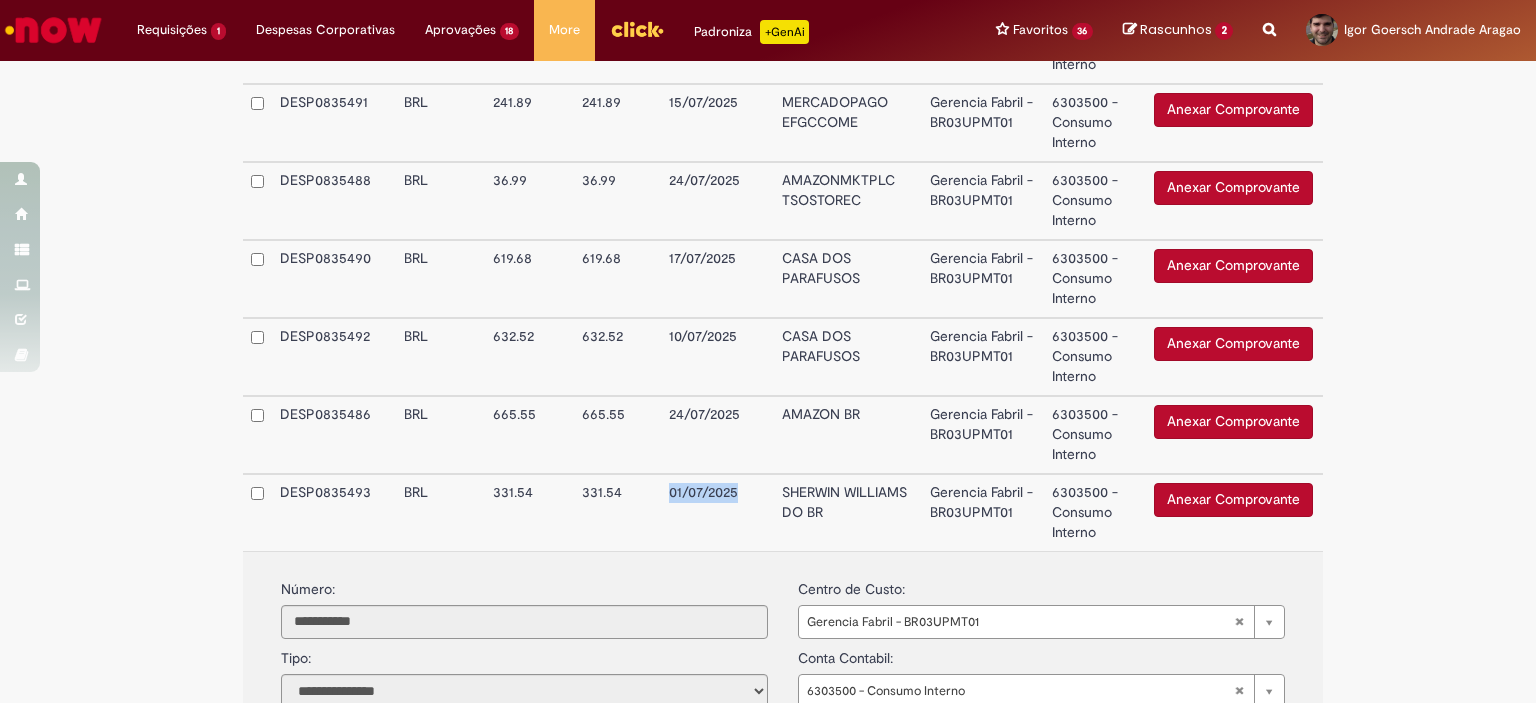 drag, startPoint x: 661, startPoint y: 491, endPoint x: 756, endPoint y: 492, distance: 95.005264 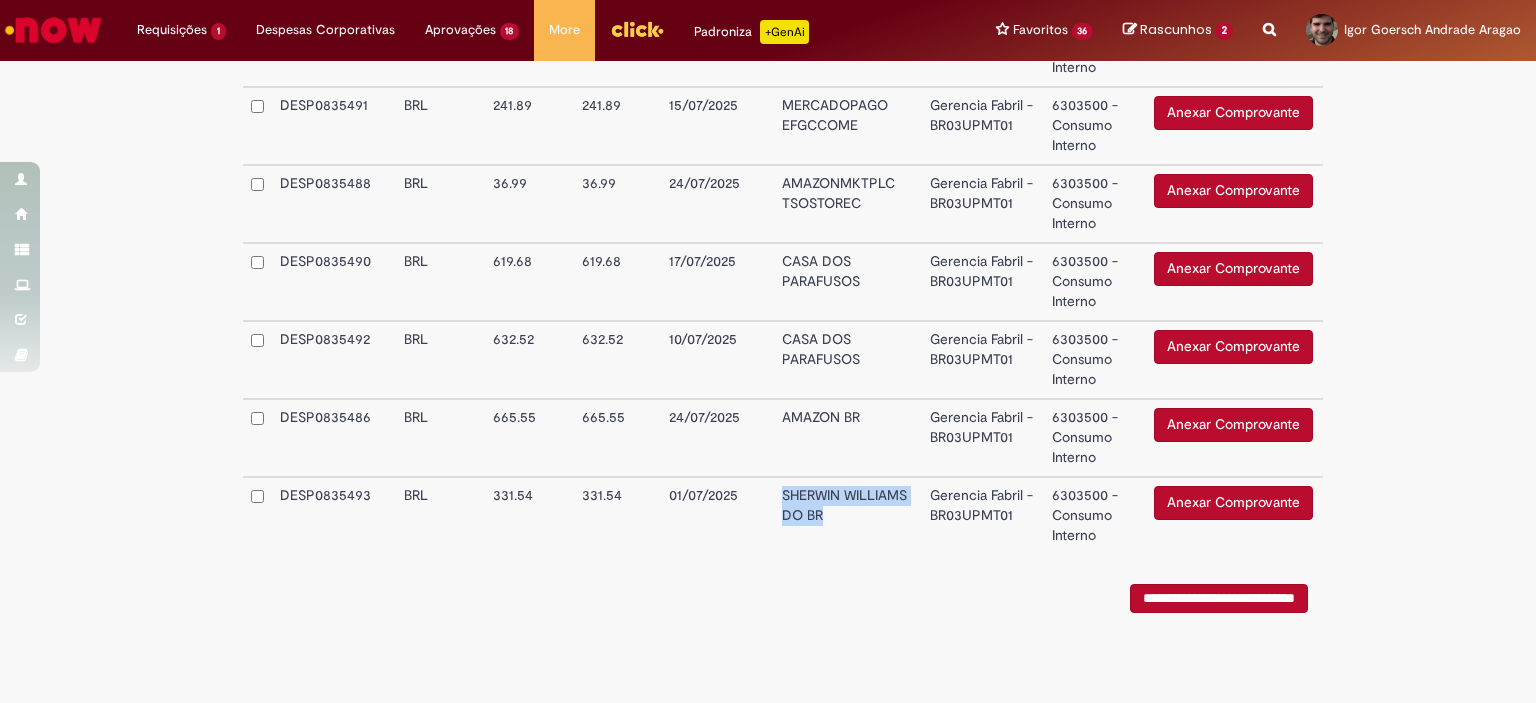 drag, startPoint x: 780, startPoint y: 493, endPoint x: 824, endPoint y: 521, distance: 52.153618 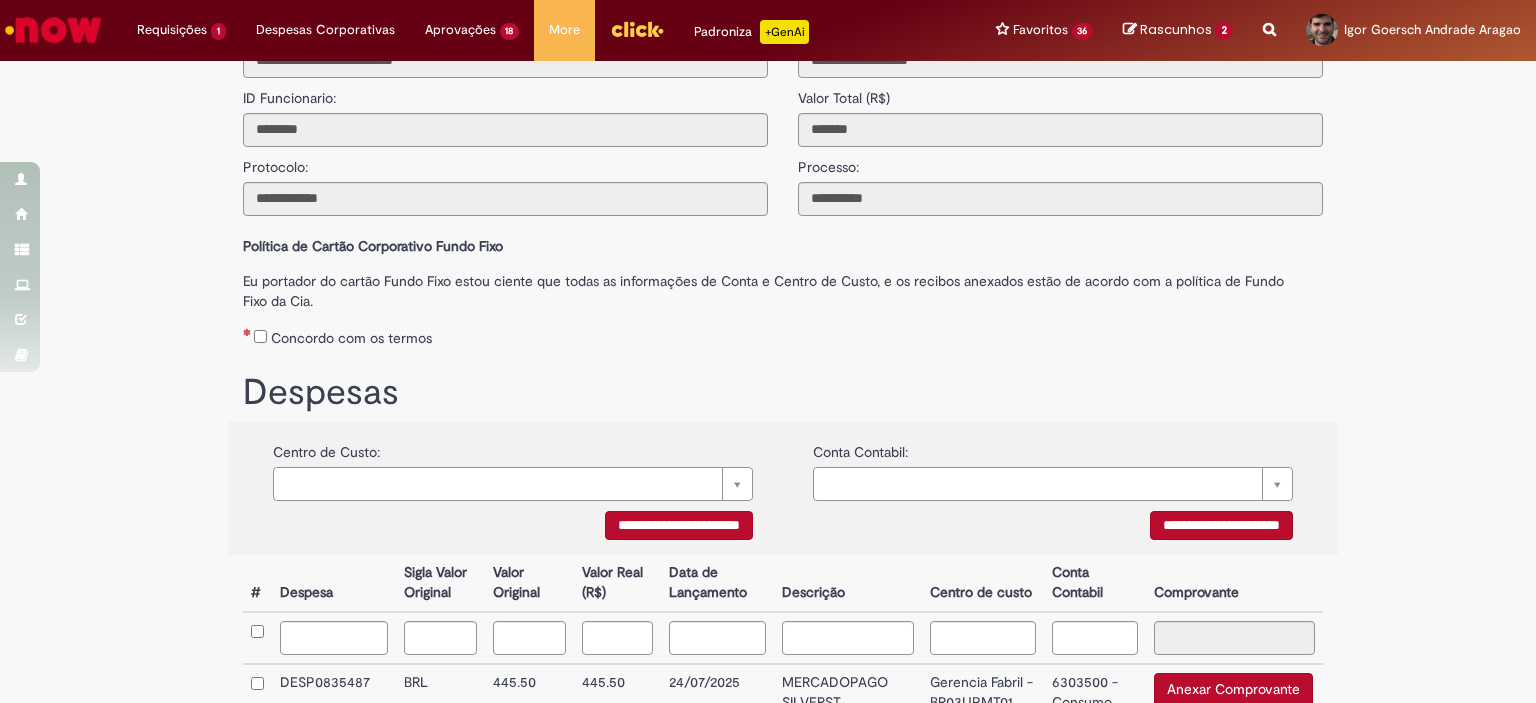 scroll, scrollTop: 0, scrollLeft: 0, axis: both 